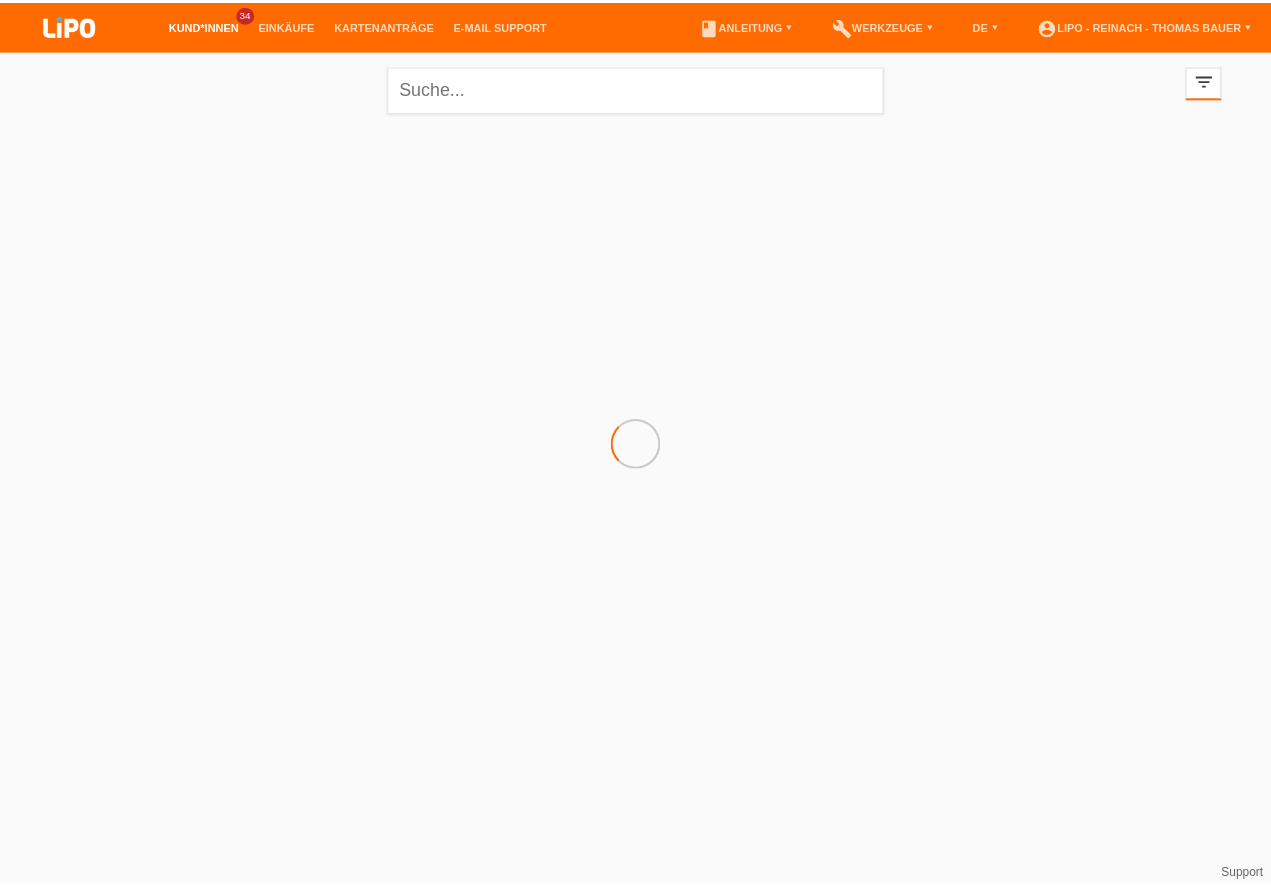 scroll, scrollTop: 0, scrollLeft: 0, axis: both 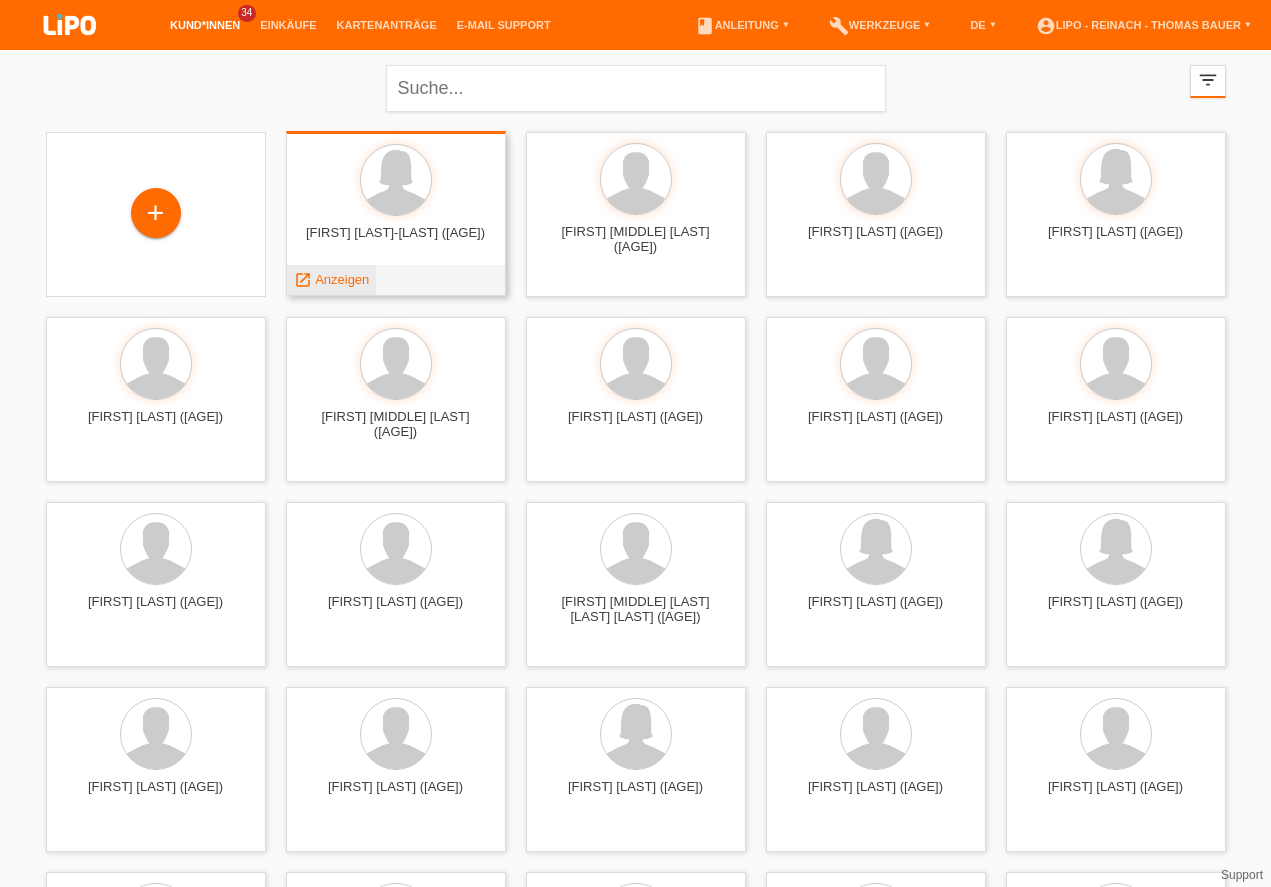 click on "Anzeigen" at bounding box center [342, 279] 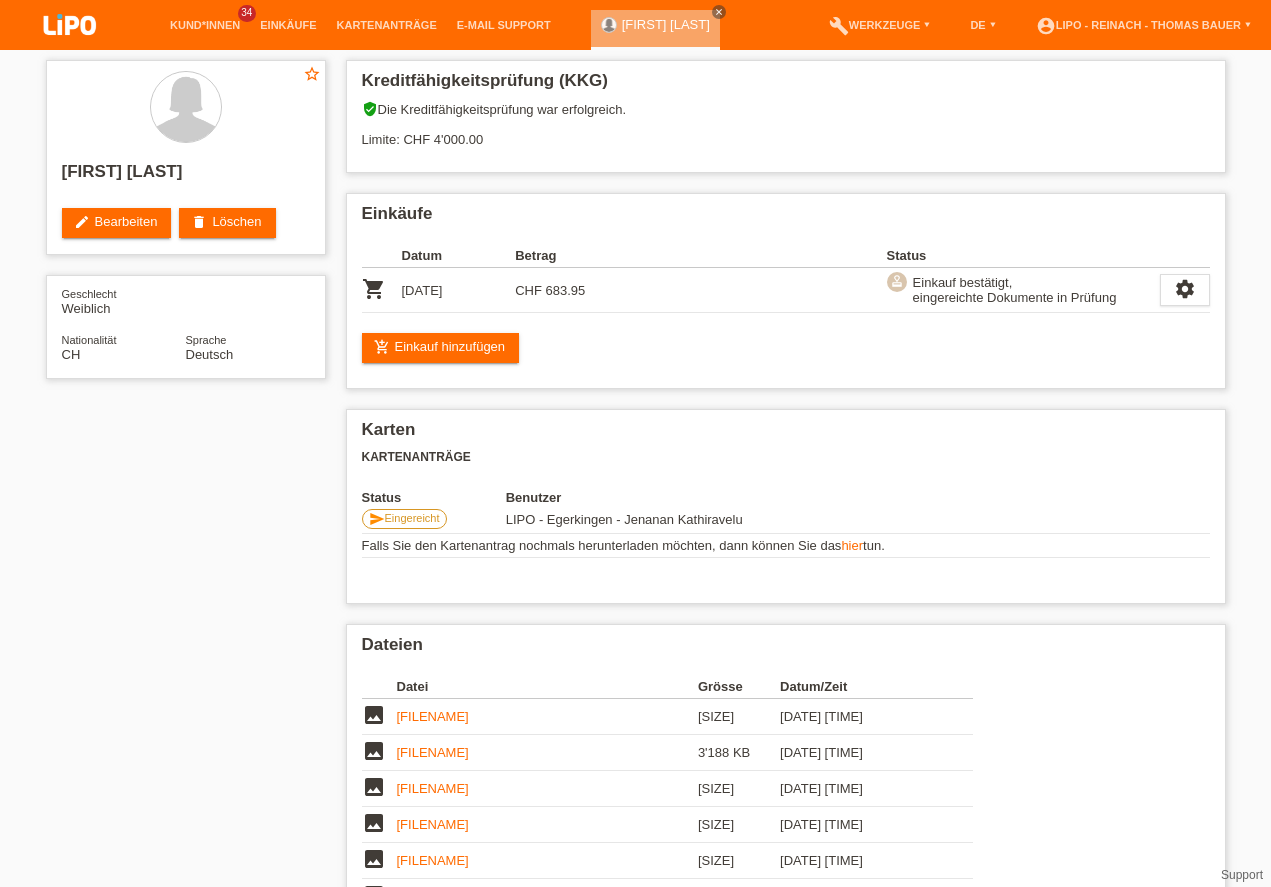 scroll, scrollTop: 0, scrollLeft: 0, axis: both 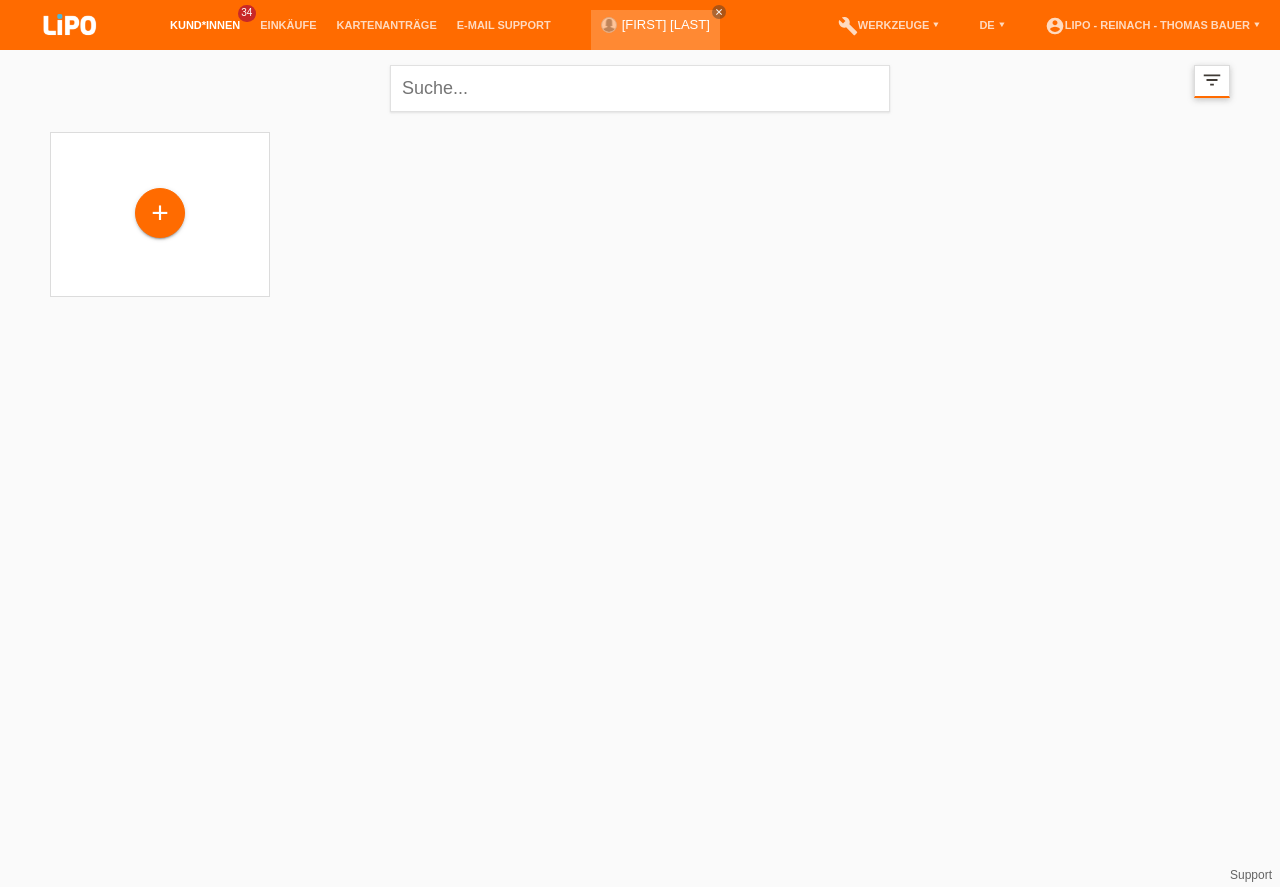 click on "filter_list" at bounding box center (1212, 80) 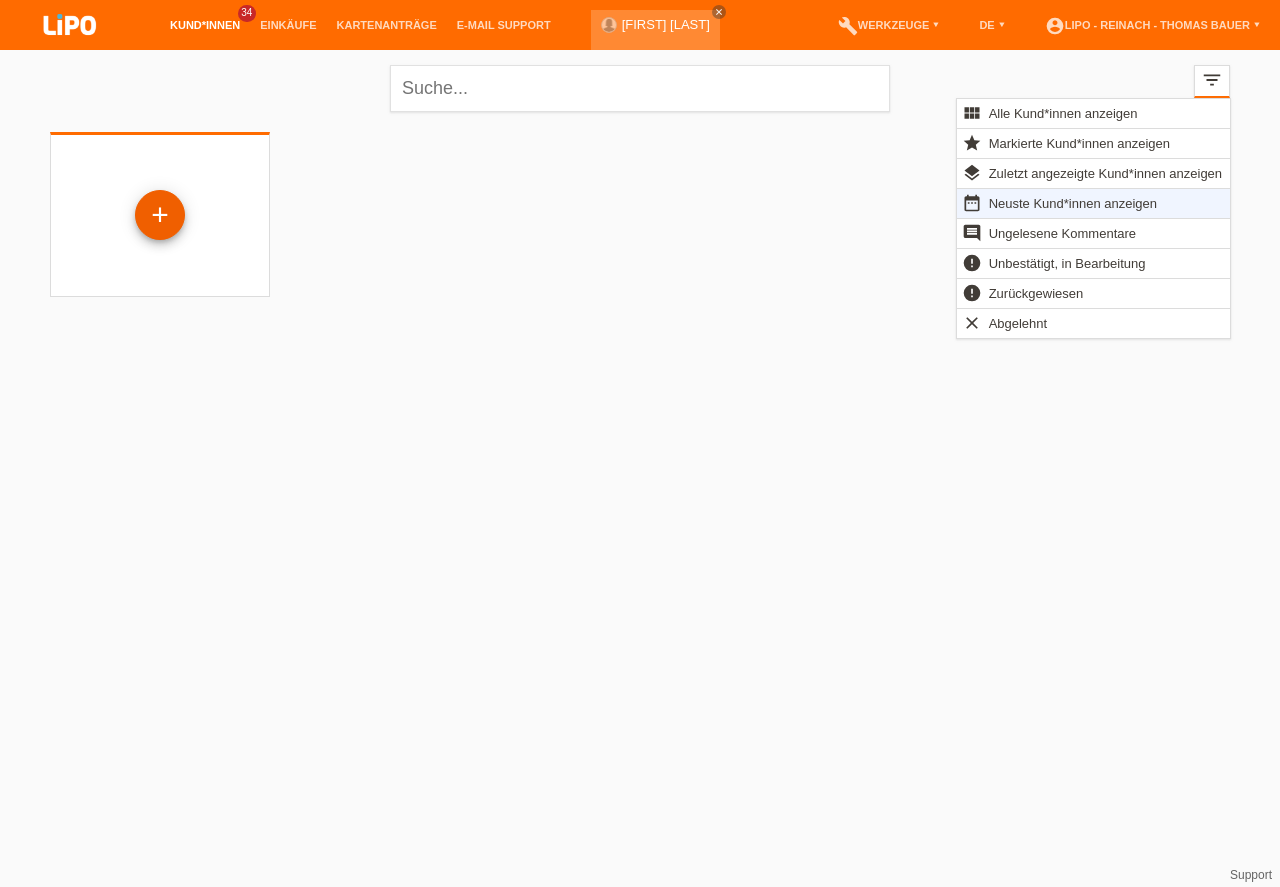 click on "+" at bounding box center [160, 215] 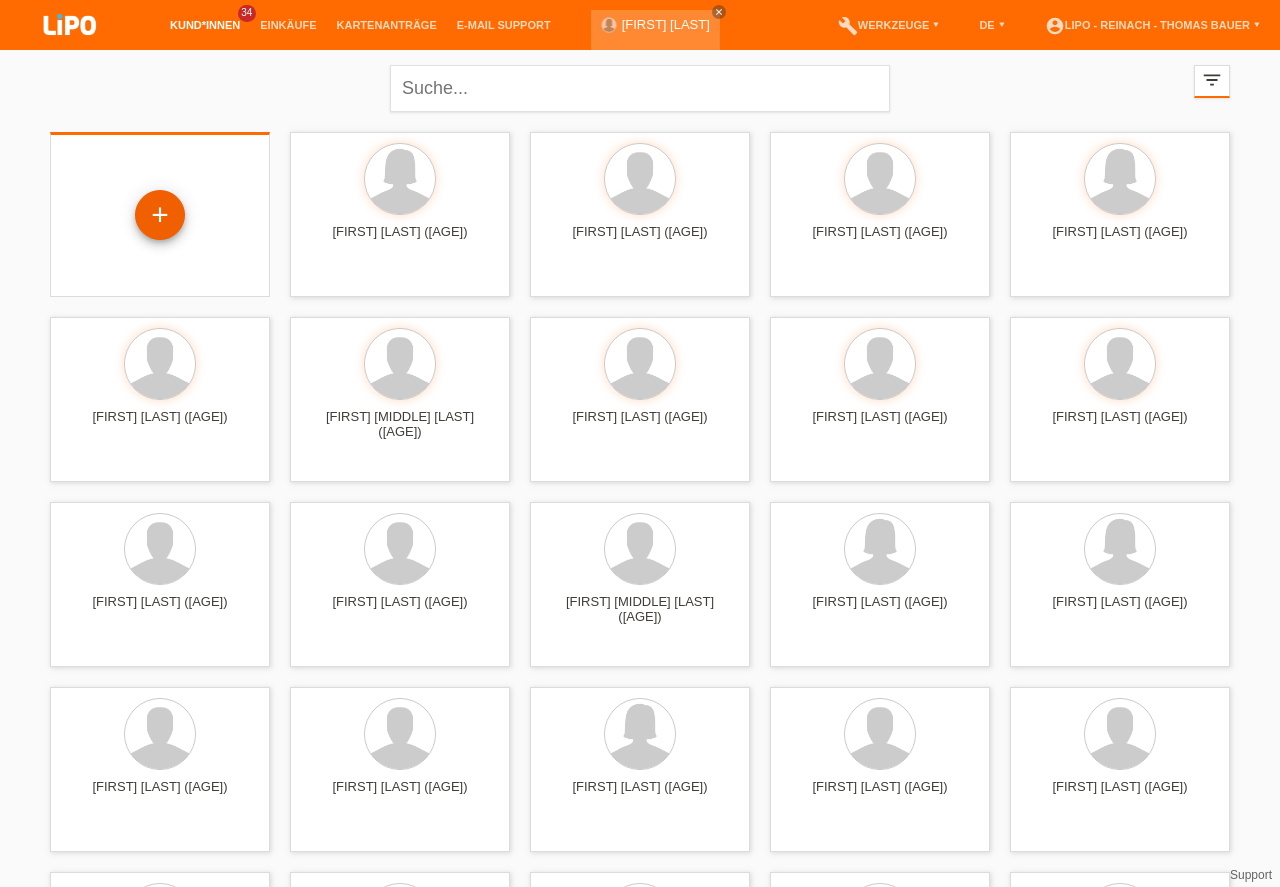 click on "+" at bounding box center (160, 215) 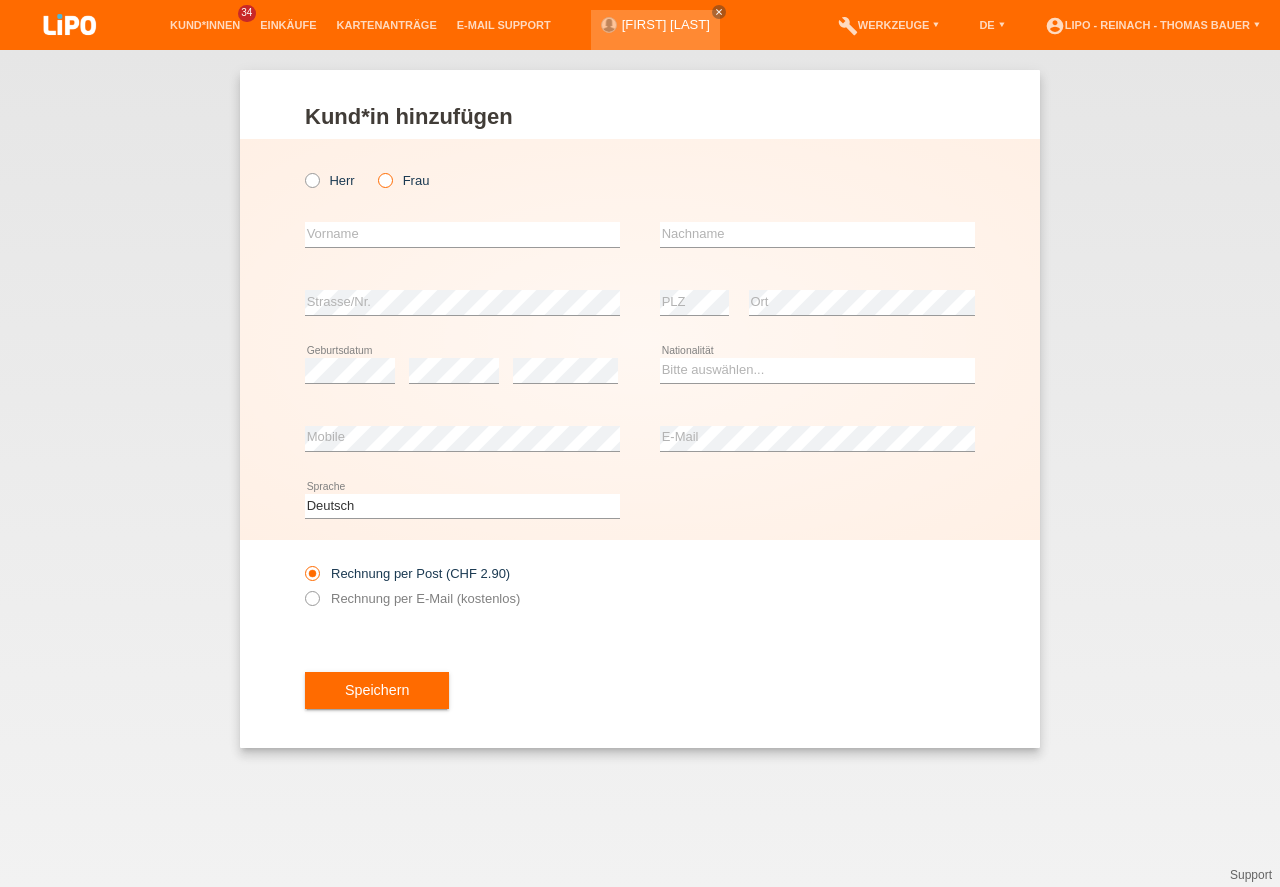 click at bounding box center [375, 170] 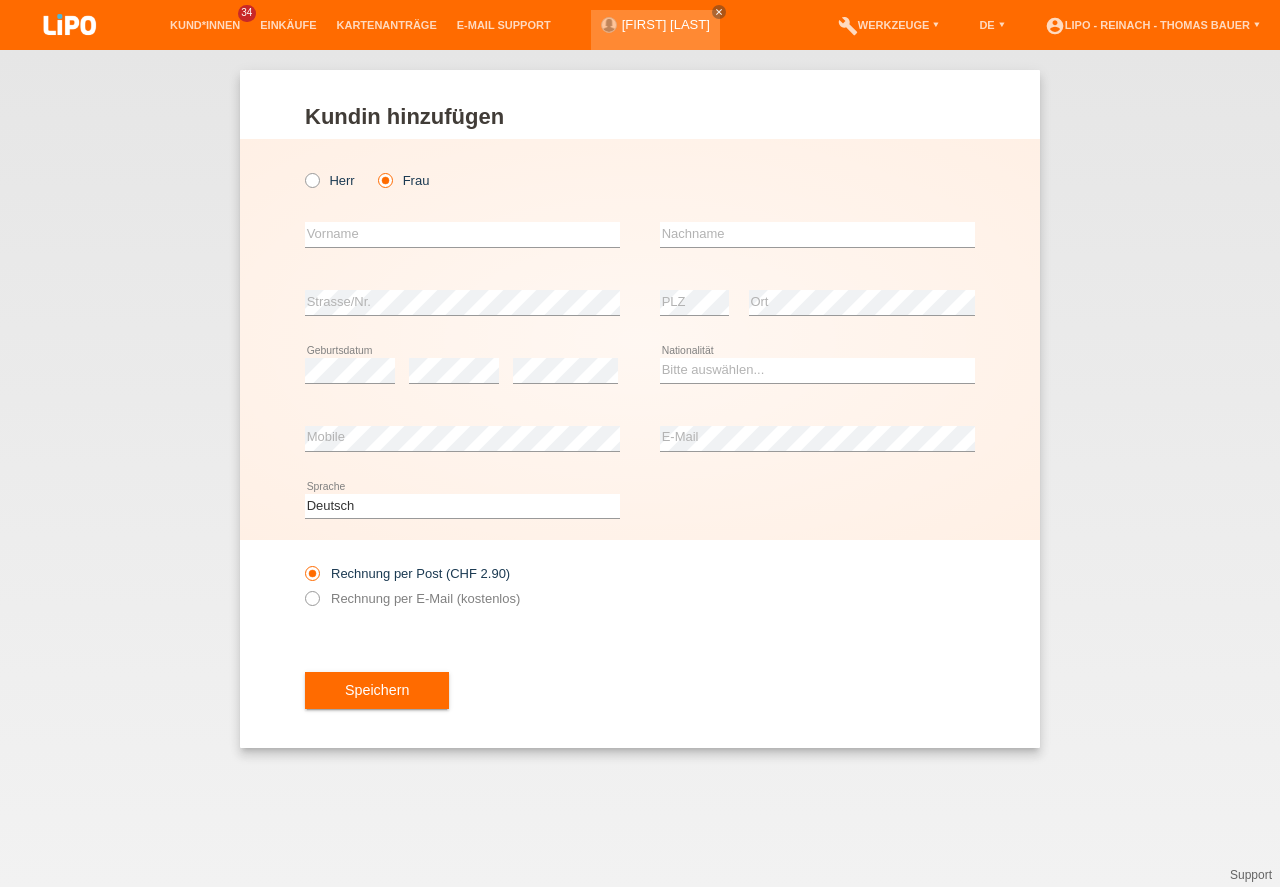 scroll, scrollTop: 0, scrollLeft: 0, axis: both 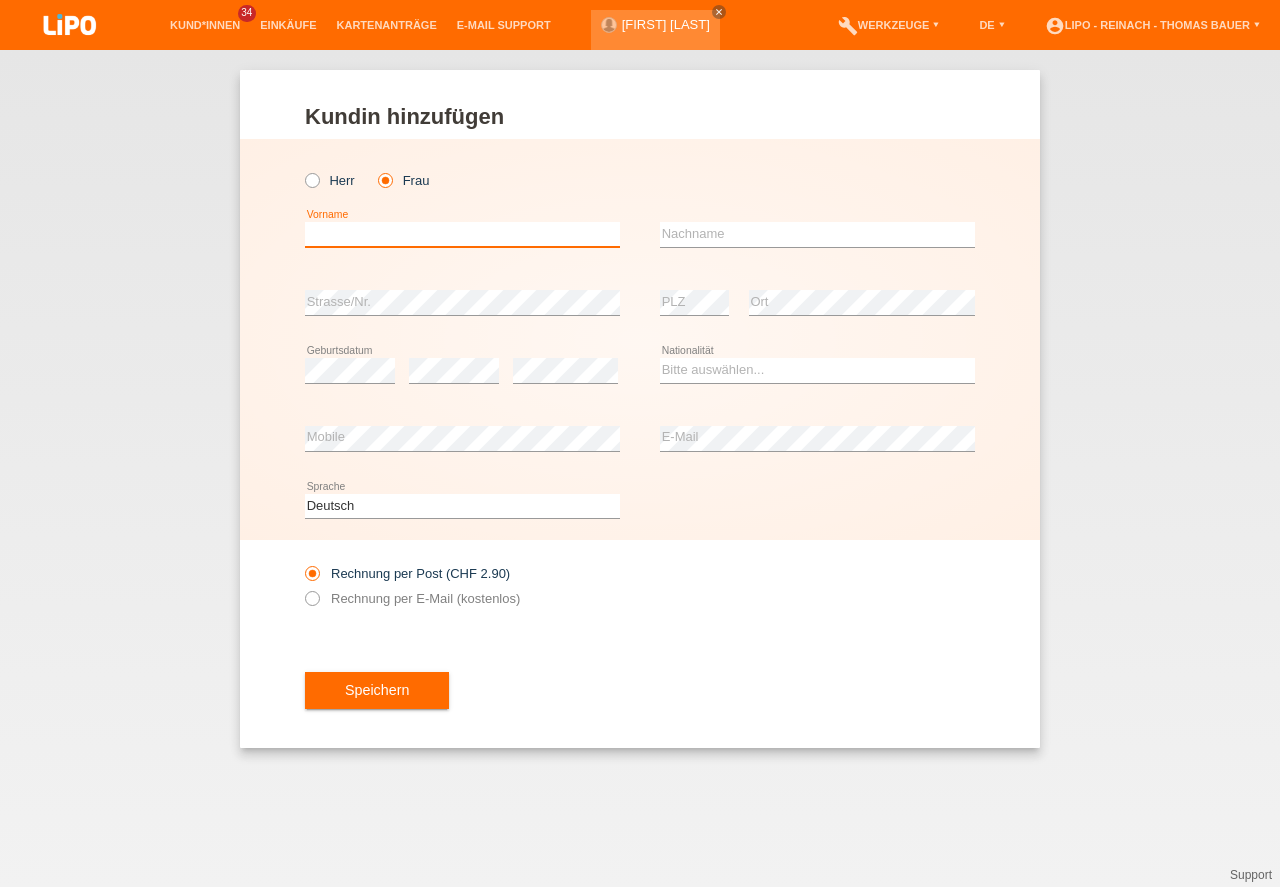 click at bounding box center [462, 234] 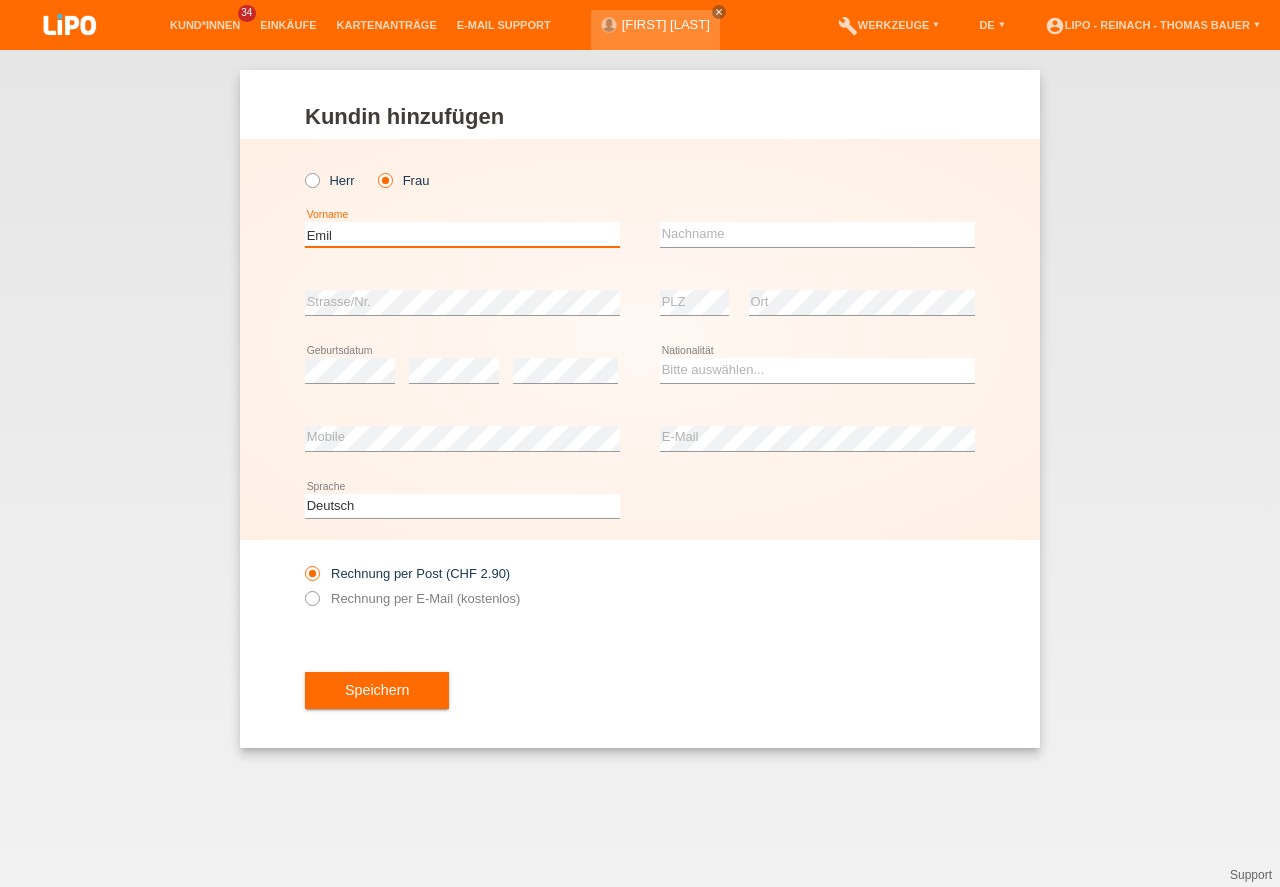 type on "Emilie" 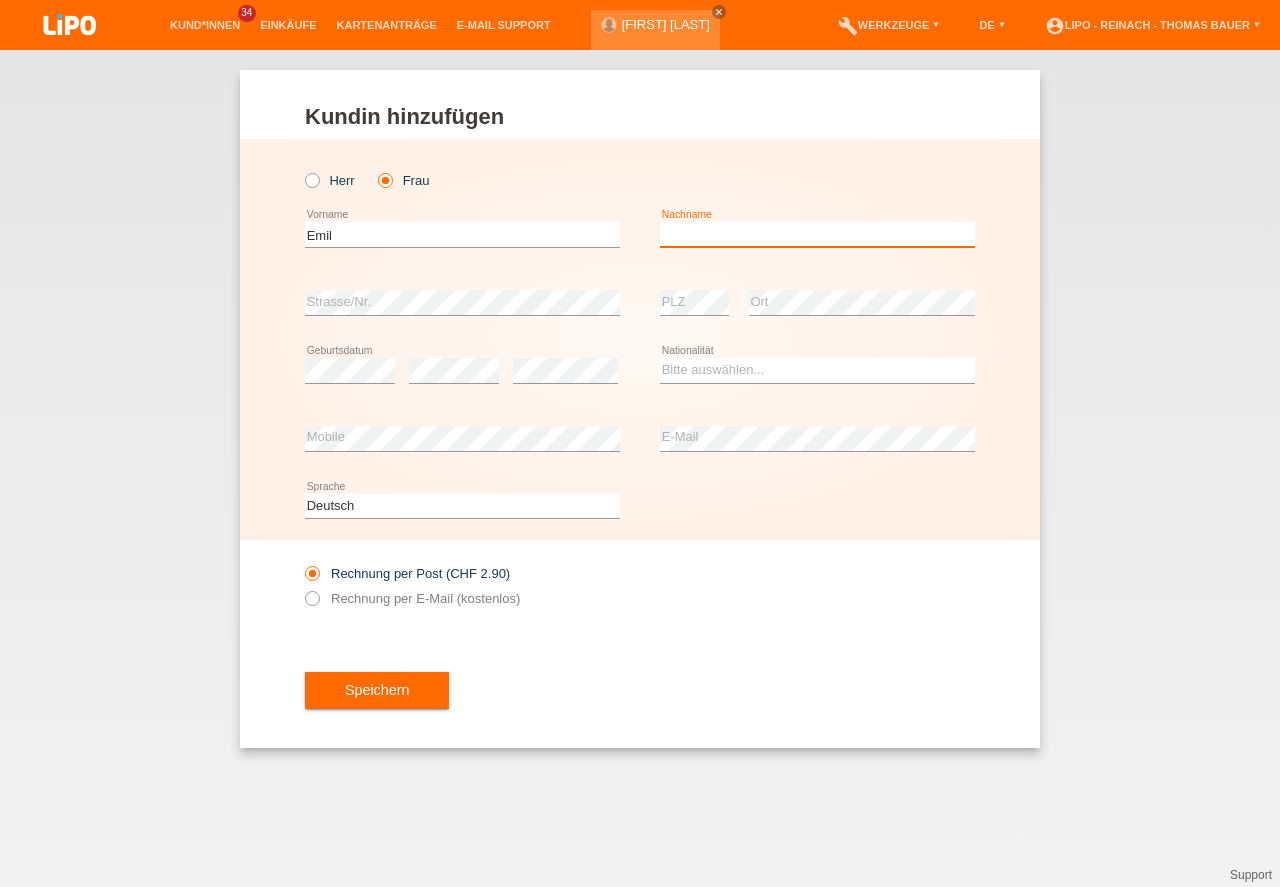 click at bounding box center (817, 234) 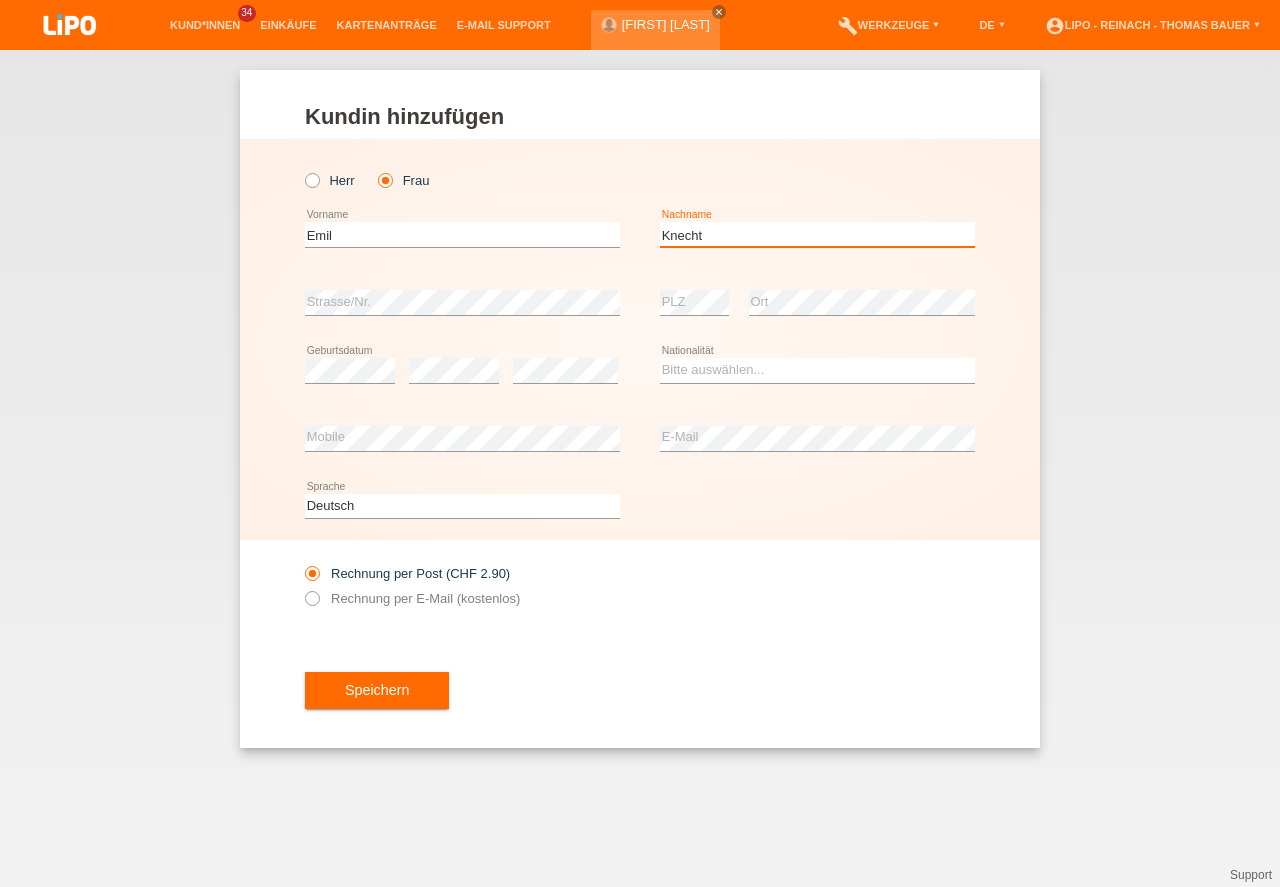type on "Knecht" 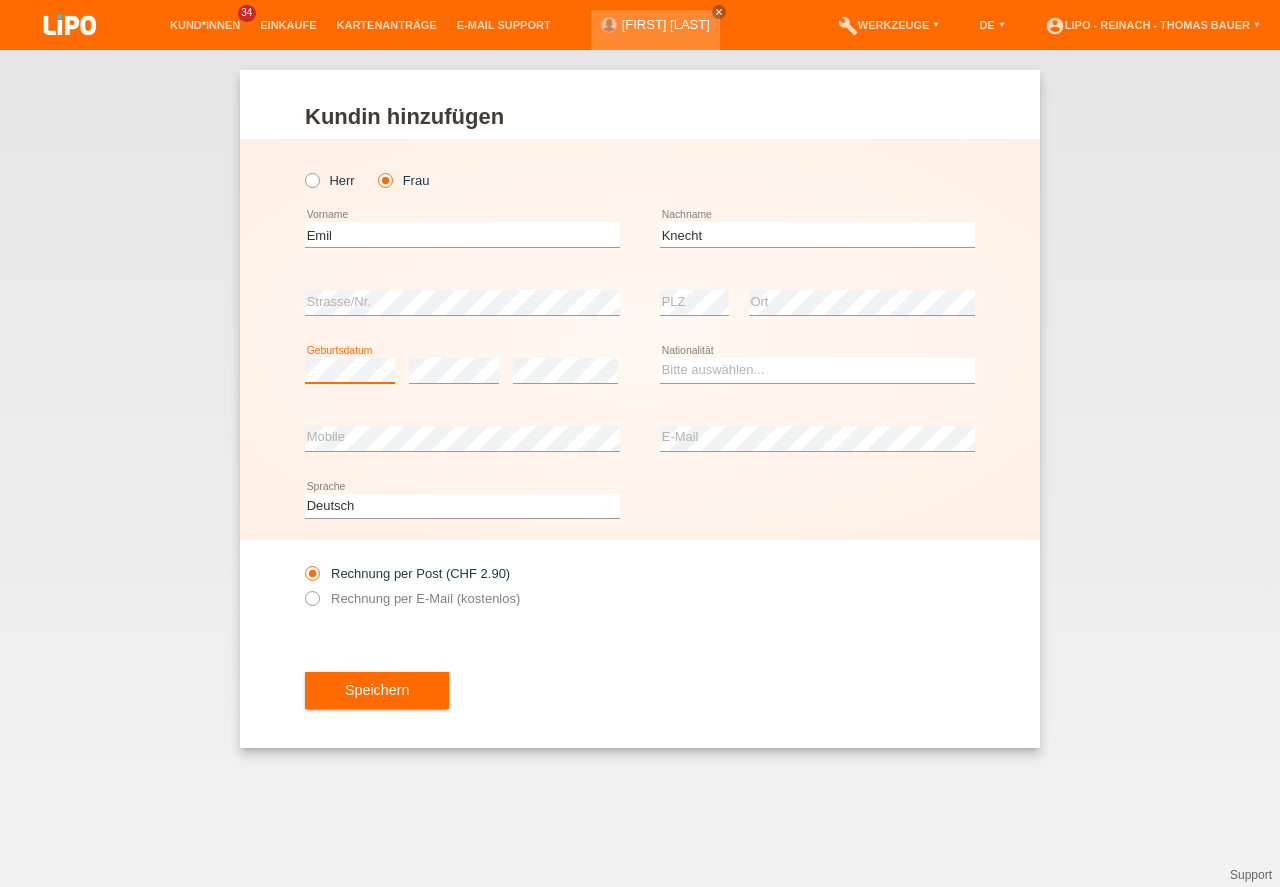 scroll, scrollTop: 0, scrollLeft: 0, axis: both 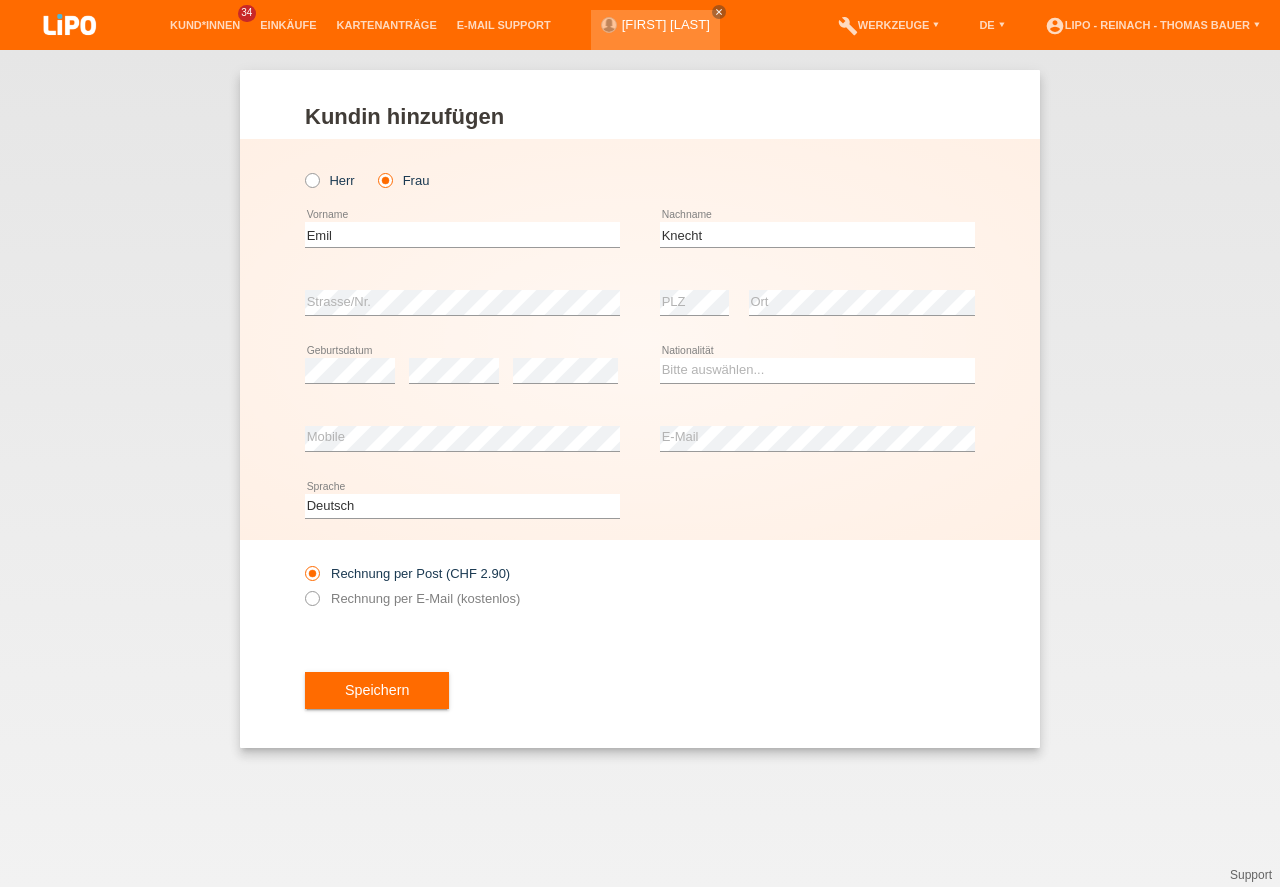 click on "Bitte auswählen...
Schweiz
Deutschland
Liechtenstein
Österreich
------------
Afghanistan
Ägypten
Åland
Albanien
Algerien Andorra Angola" at bounding box center [817, 371] 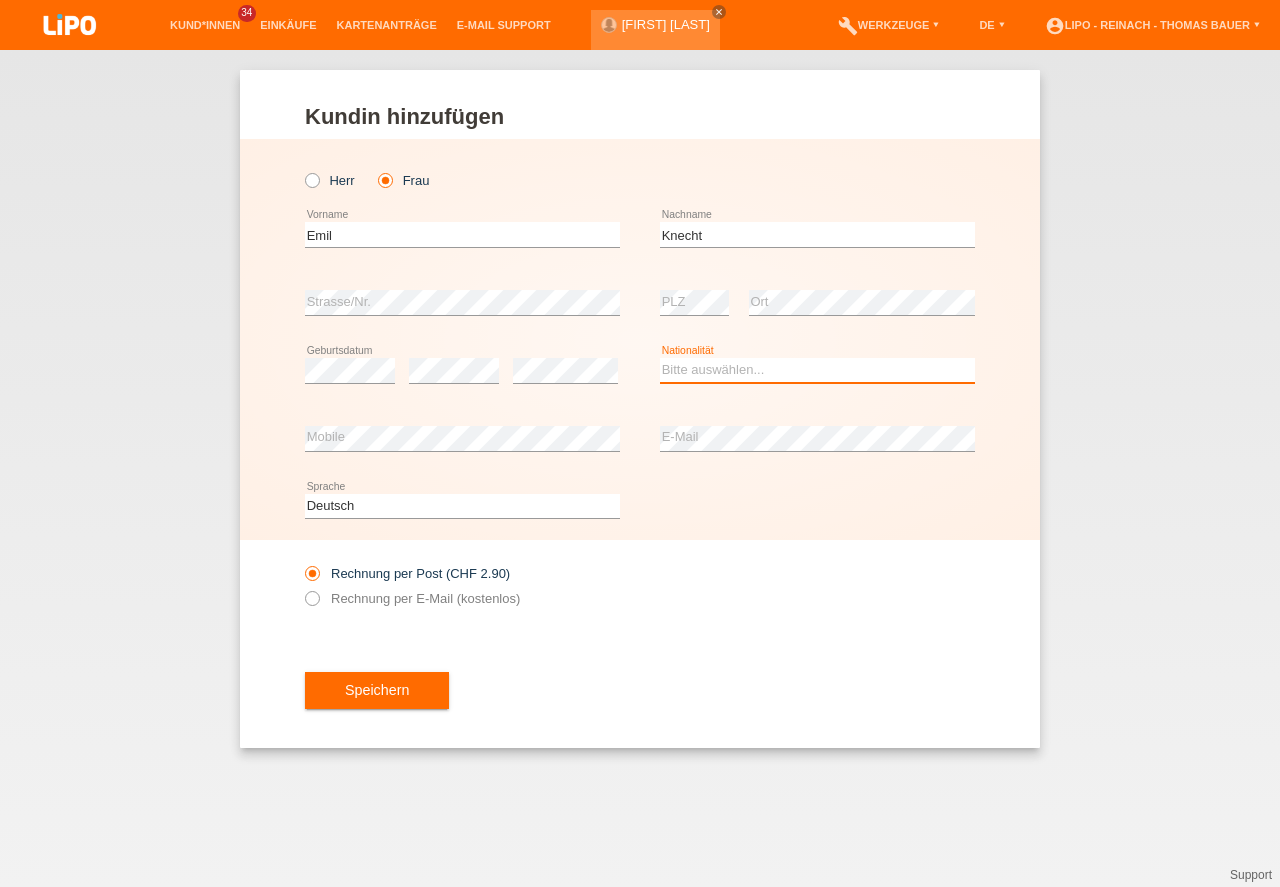 click on "Bitte auswählen...
Schweiz
Deutschland
Liechtenstein
Österreich
------------
Afghanistan
Ägypten
Åland
Albanien
Algerien" at bounding box center (817, 370) 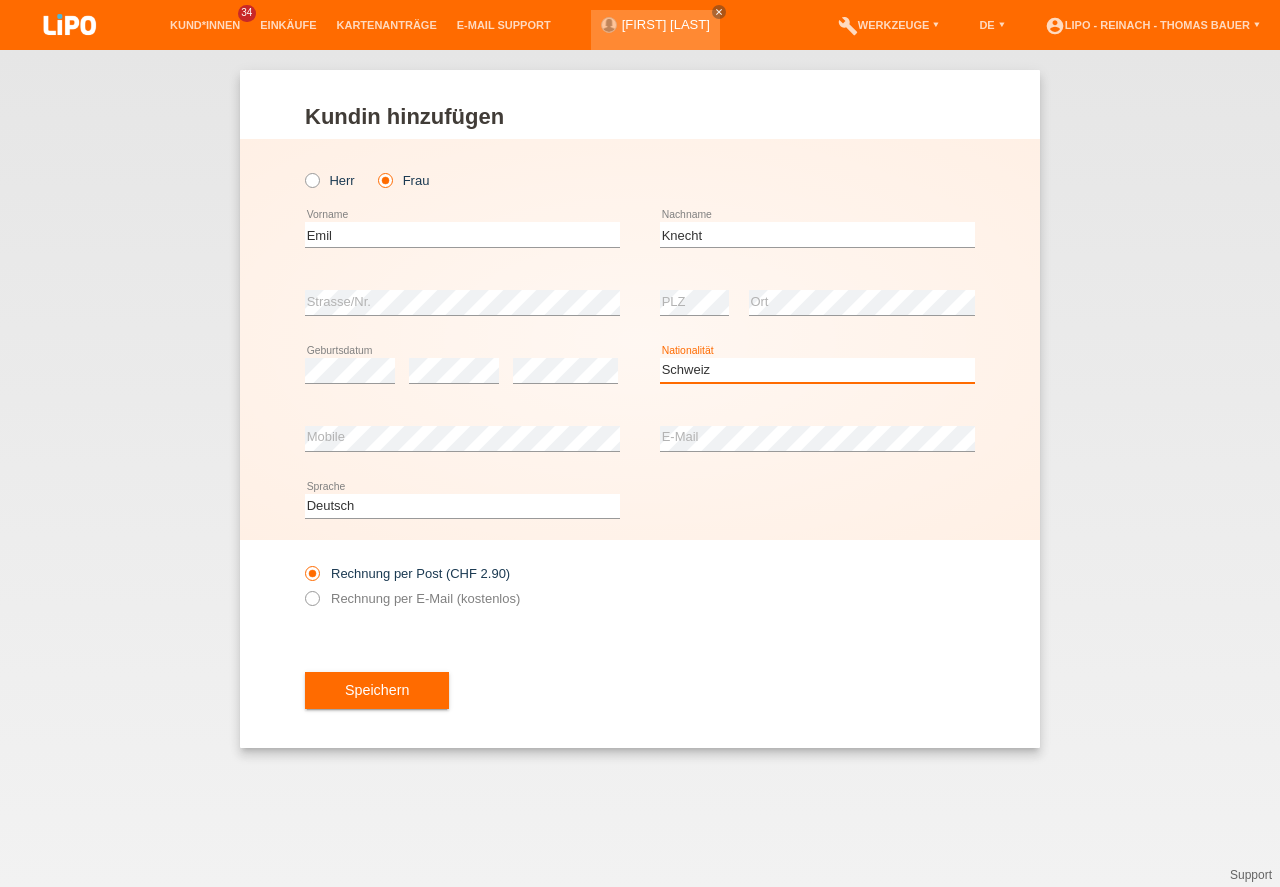 click on "Schweiz" at bounding box center (0, 0) 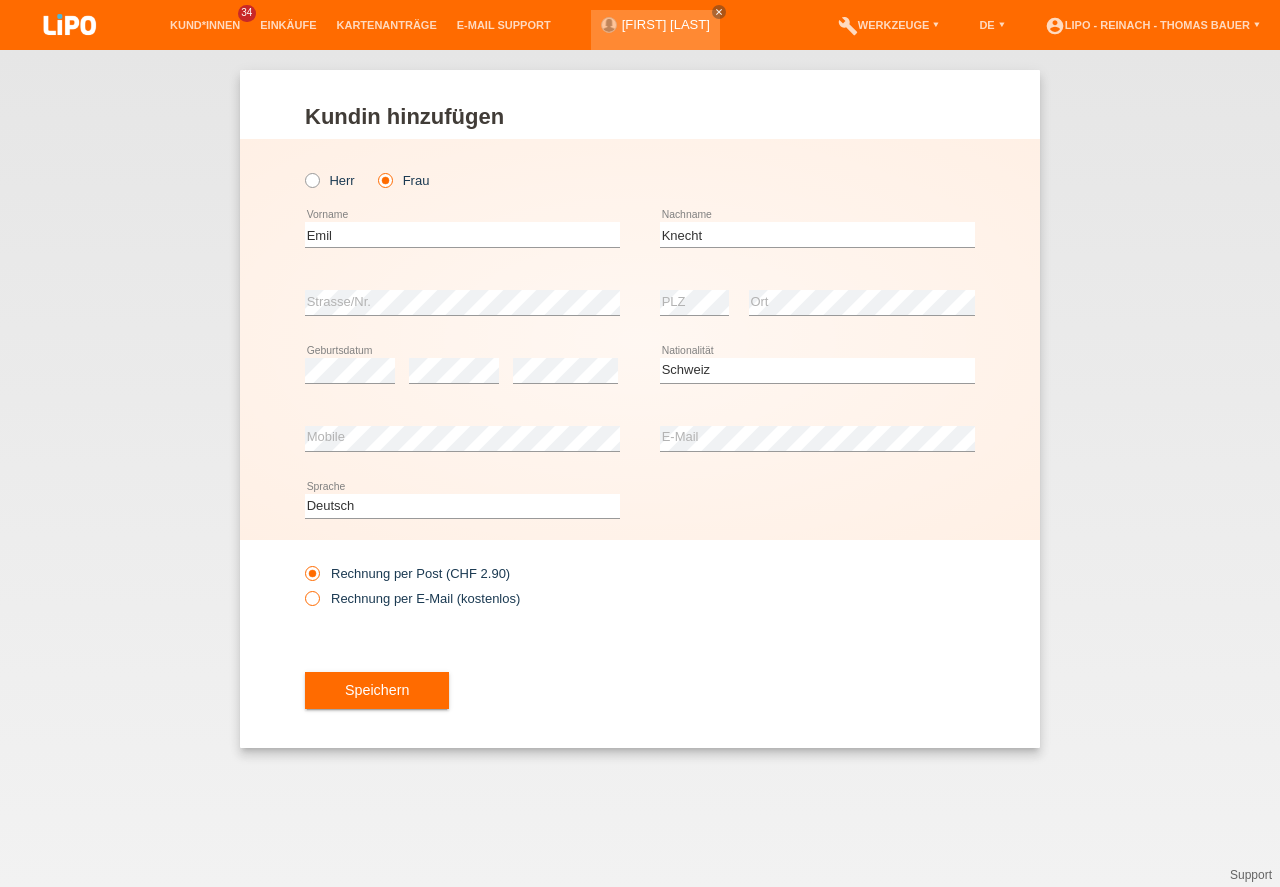 click at bounding box center (302, 588) 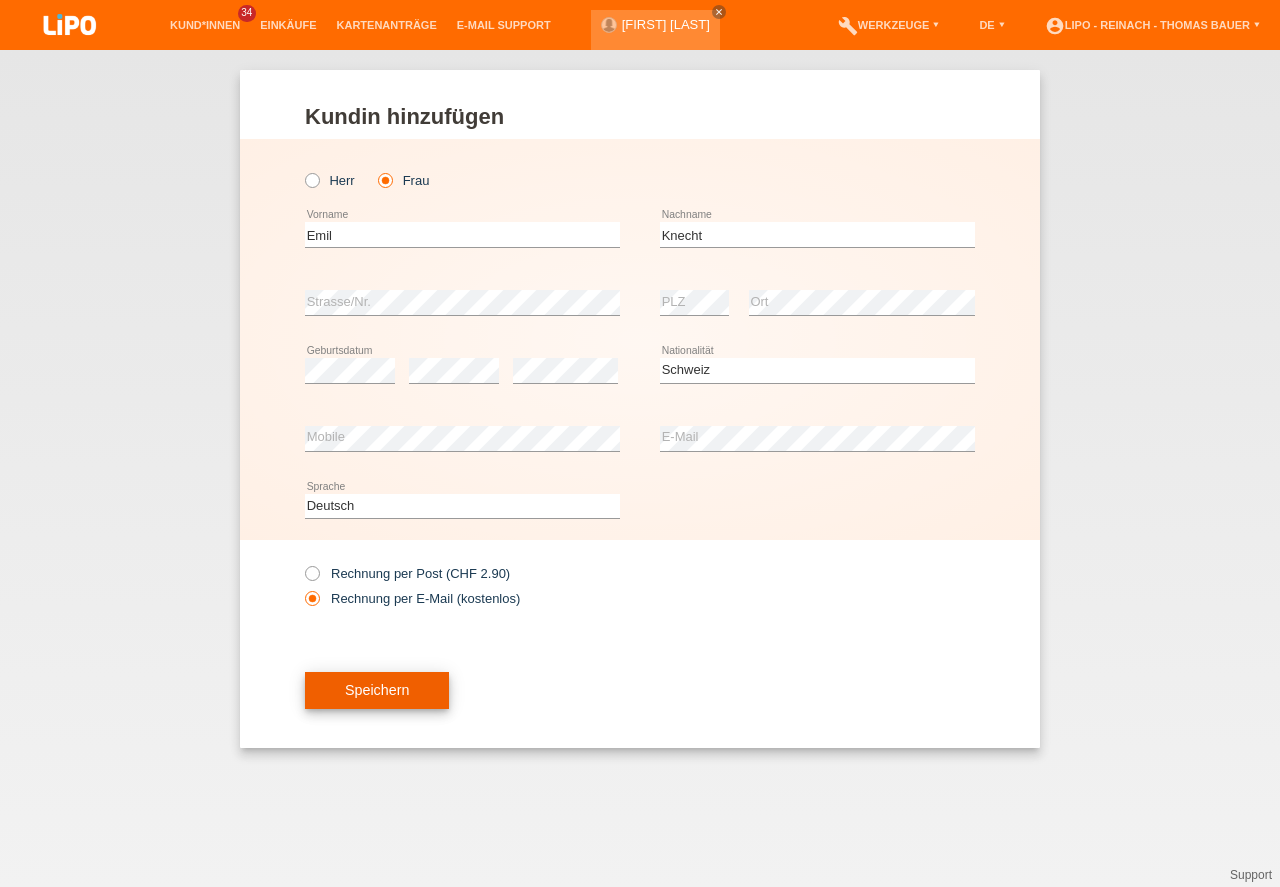 click on "Speichern" at bounding box center (377, 691) 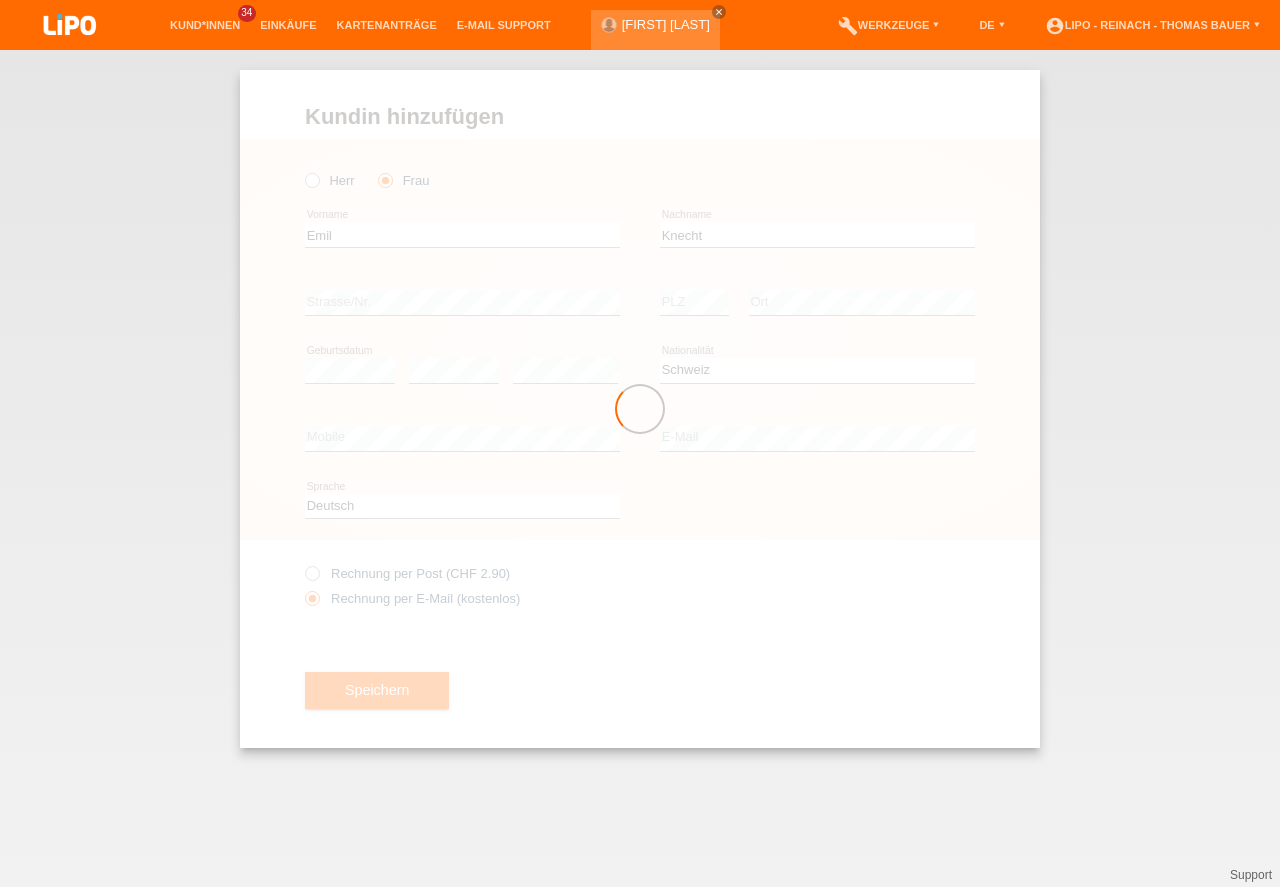 click at bounding box center (640, 409) 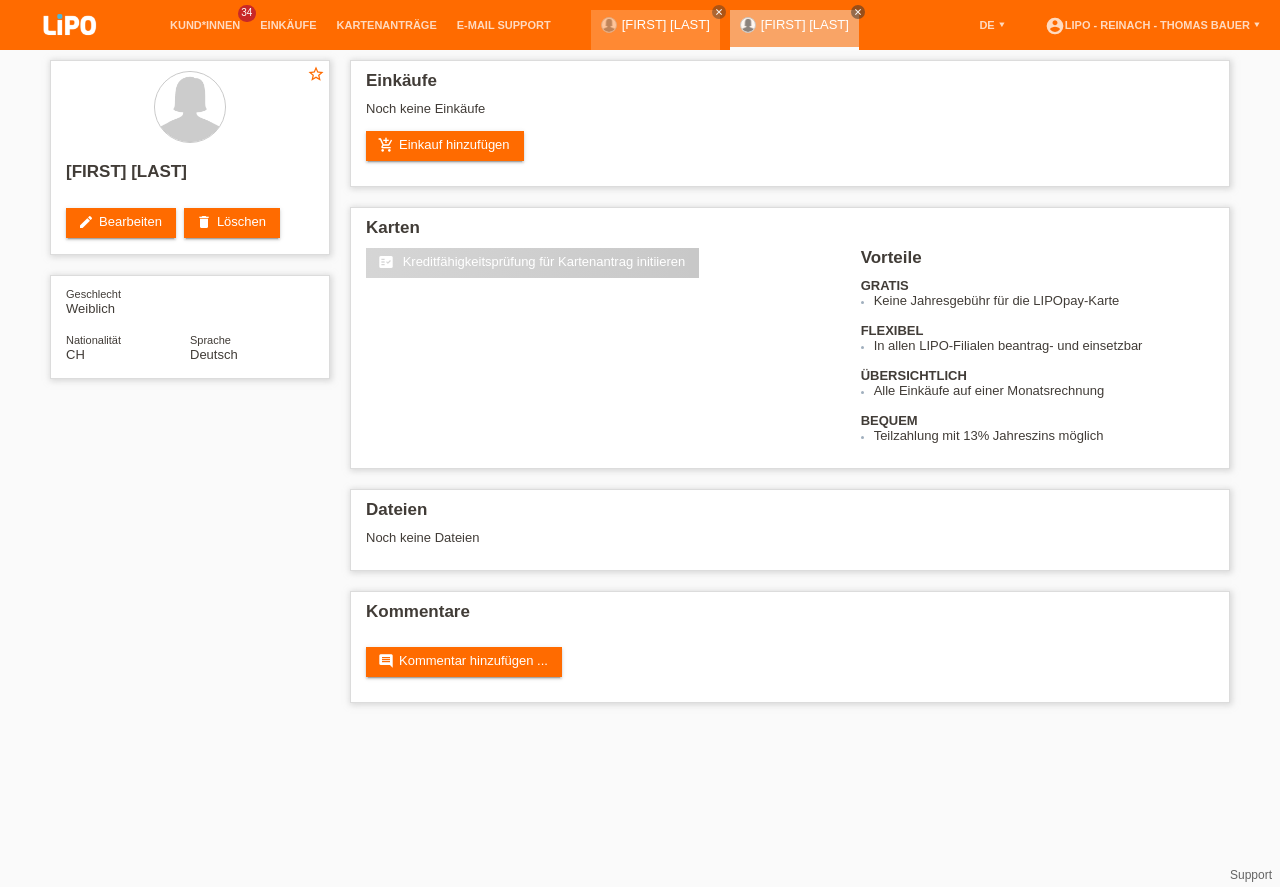 scroll, scrollTop: 0, scrollLeft: 0, axis: both 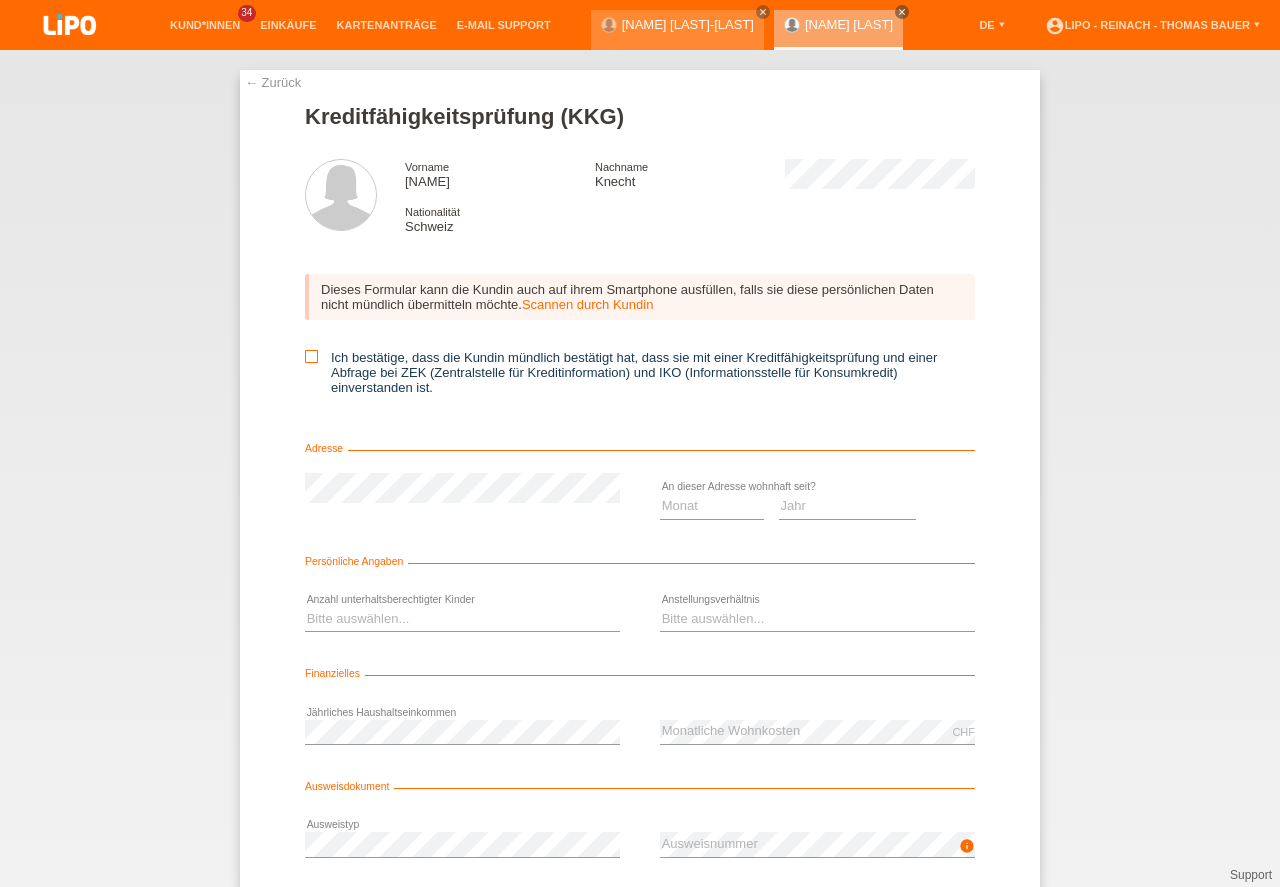 click at bounding box center (311, 356) 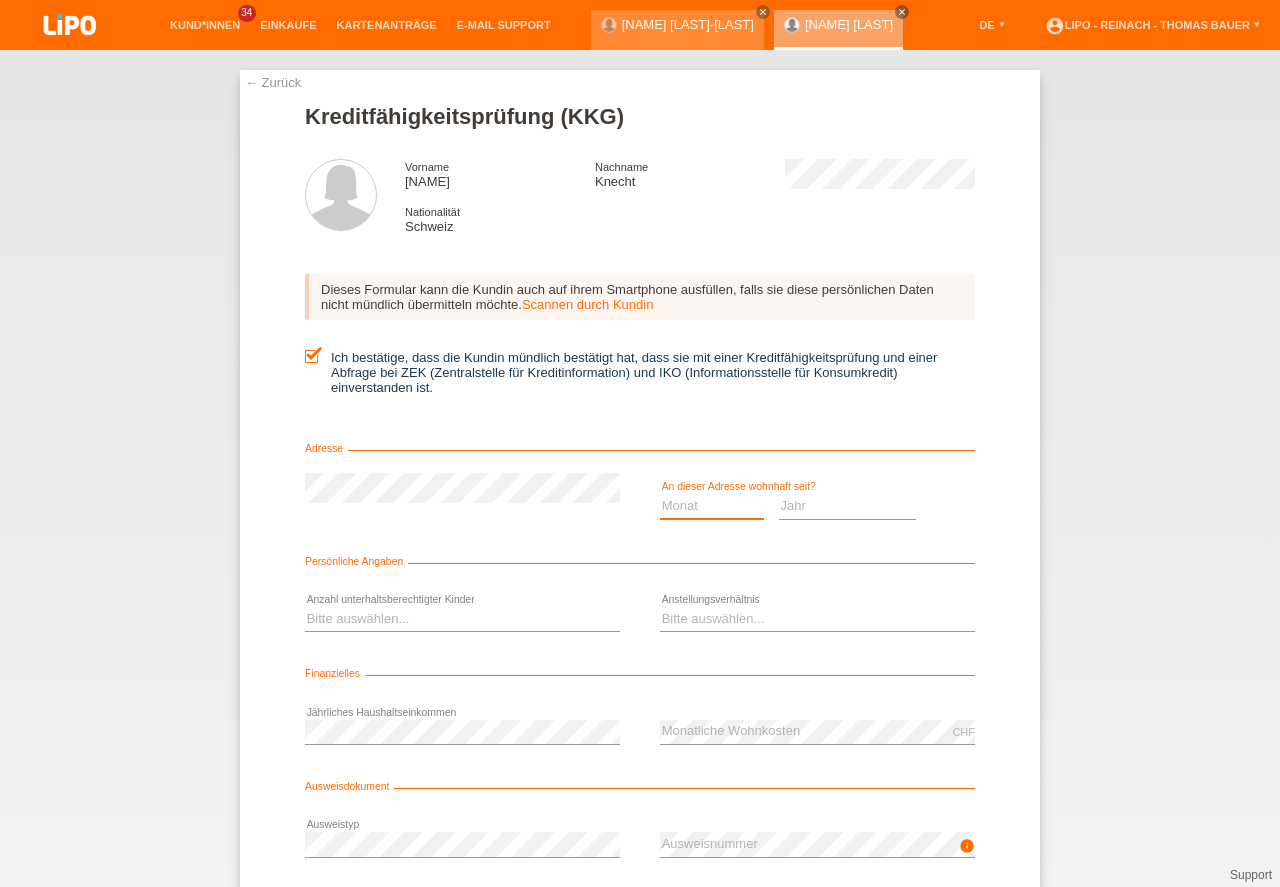 click on "Monat
01
02
03
04
05
06
07
08
09
10" at bounding box center [712, 506] 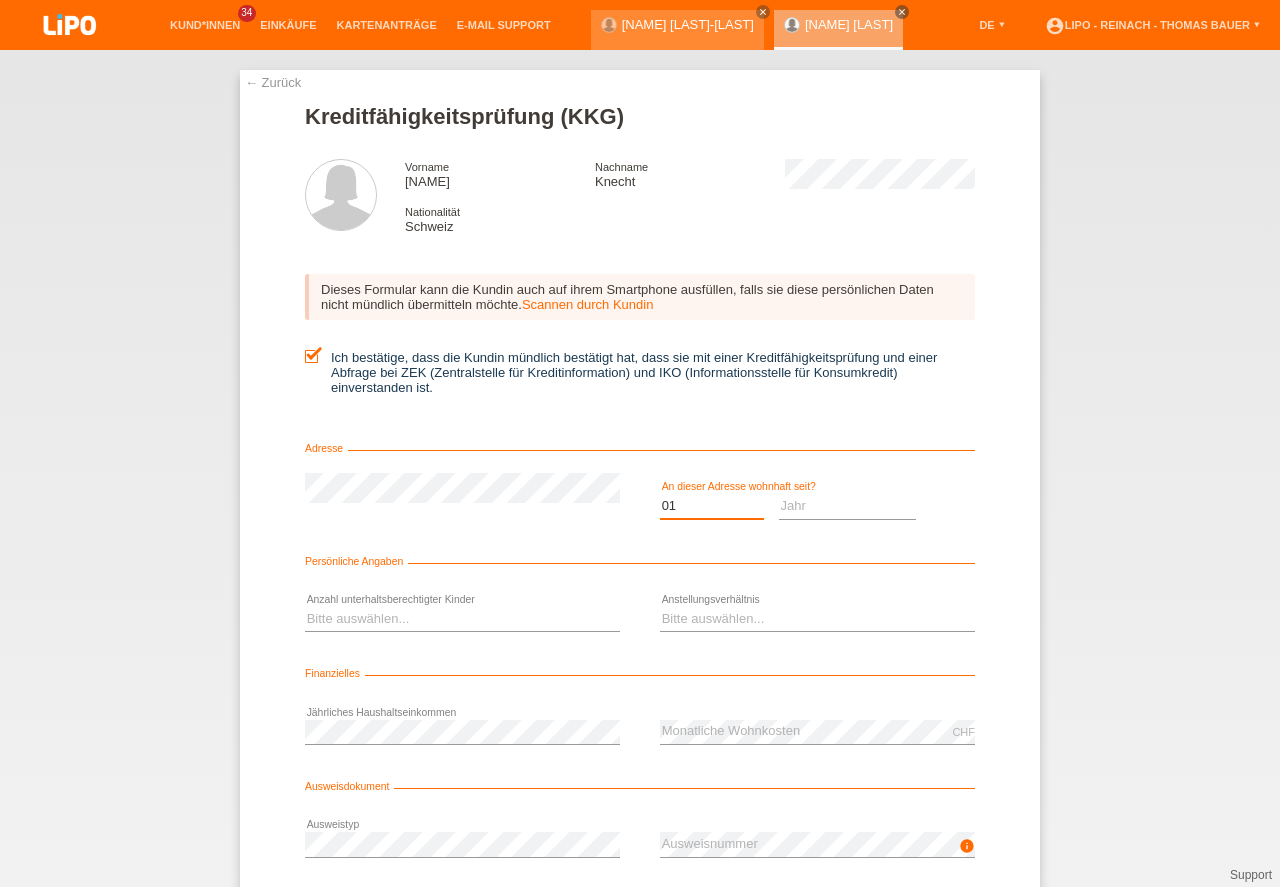 click on "01" at bounding box center [0, 0] 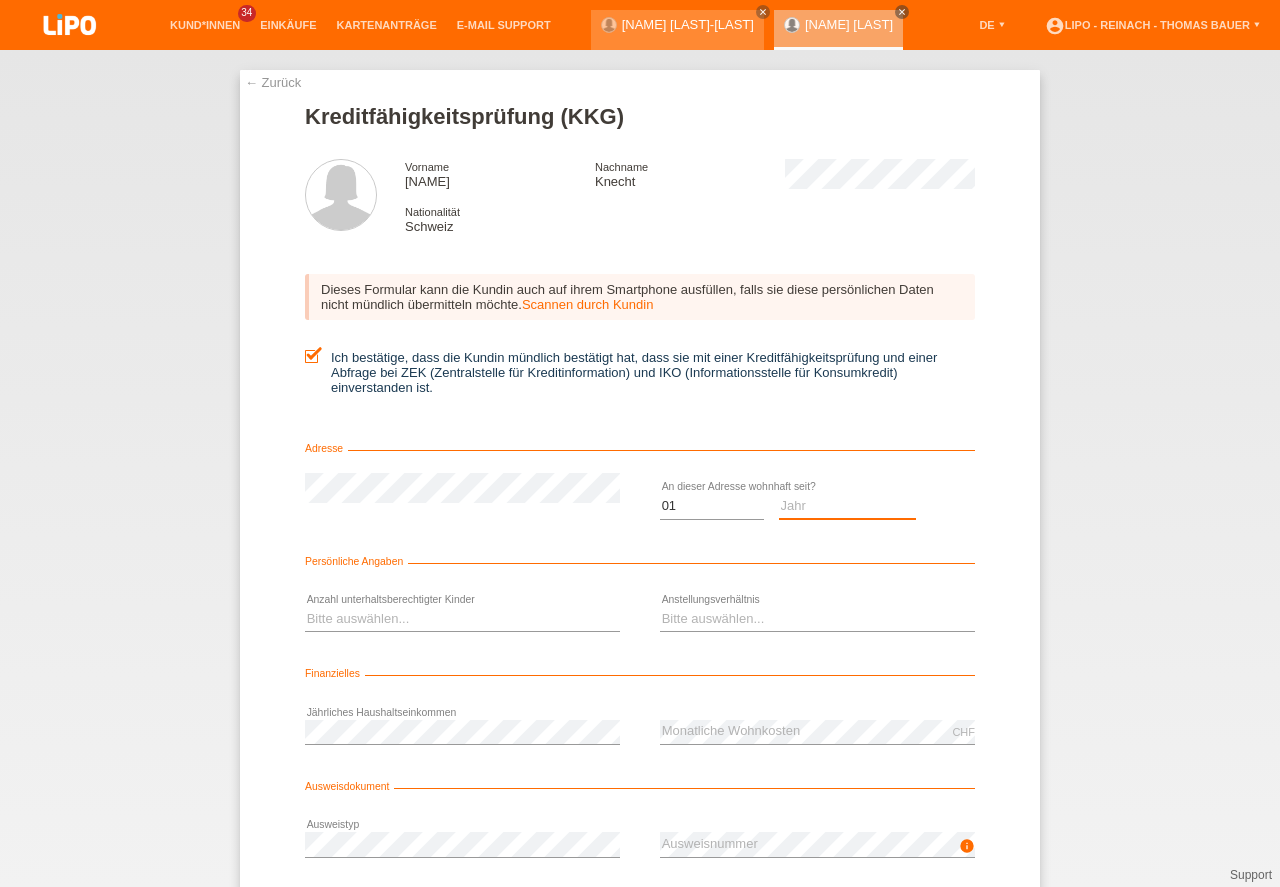 click on "Jahr
2025
2024
2023
2022
2021
2020
2019
2018
2017
2016 2015 2014 2013 2012 2011 2010 2009 2008 2007 2006 2005 2004 2003" at bounding box center [848, 506] 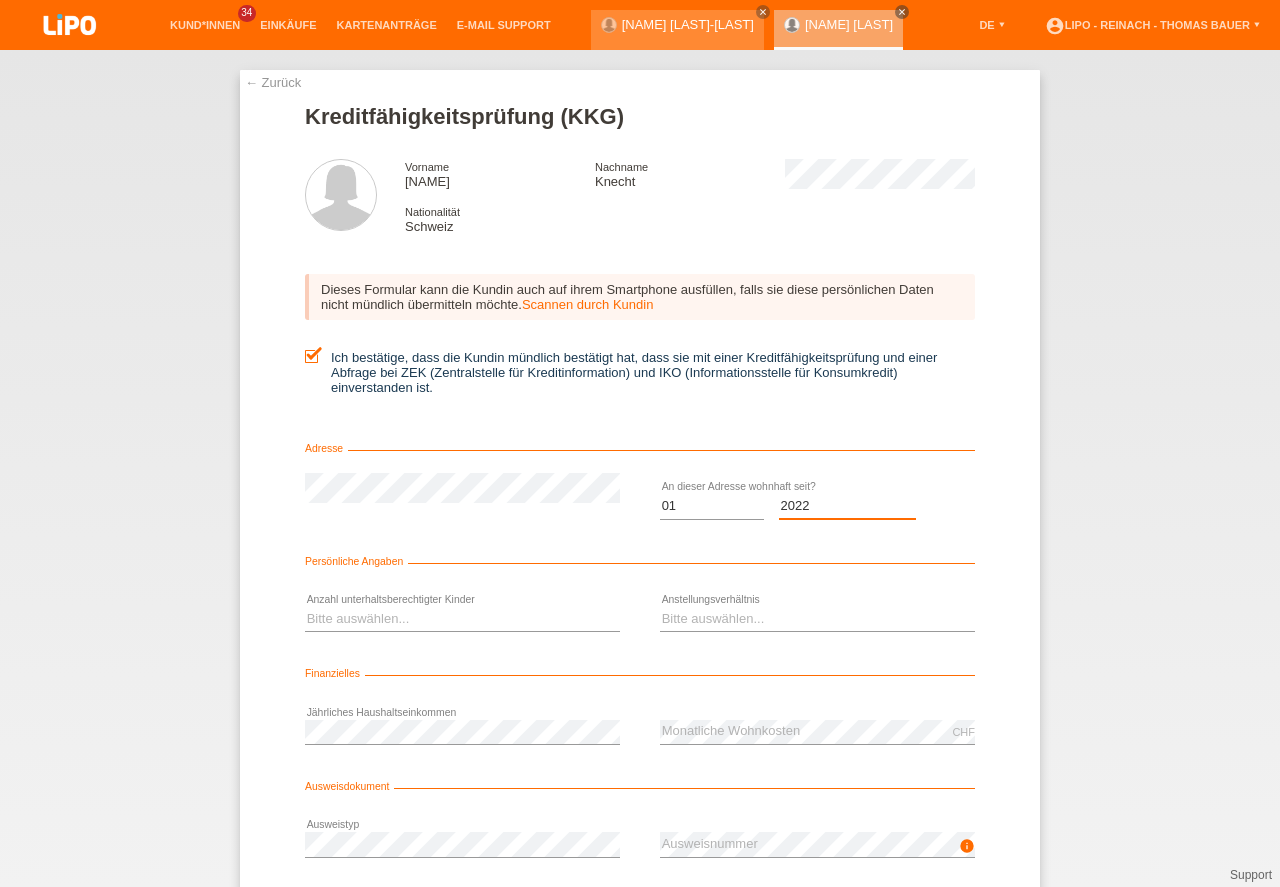select on "2021" 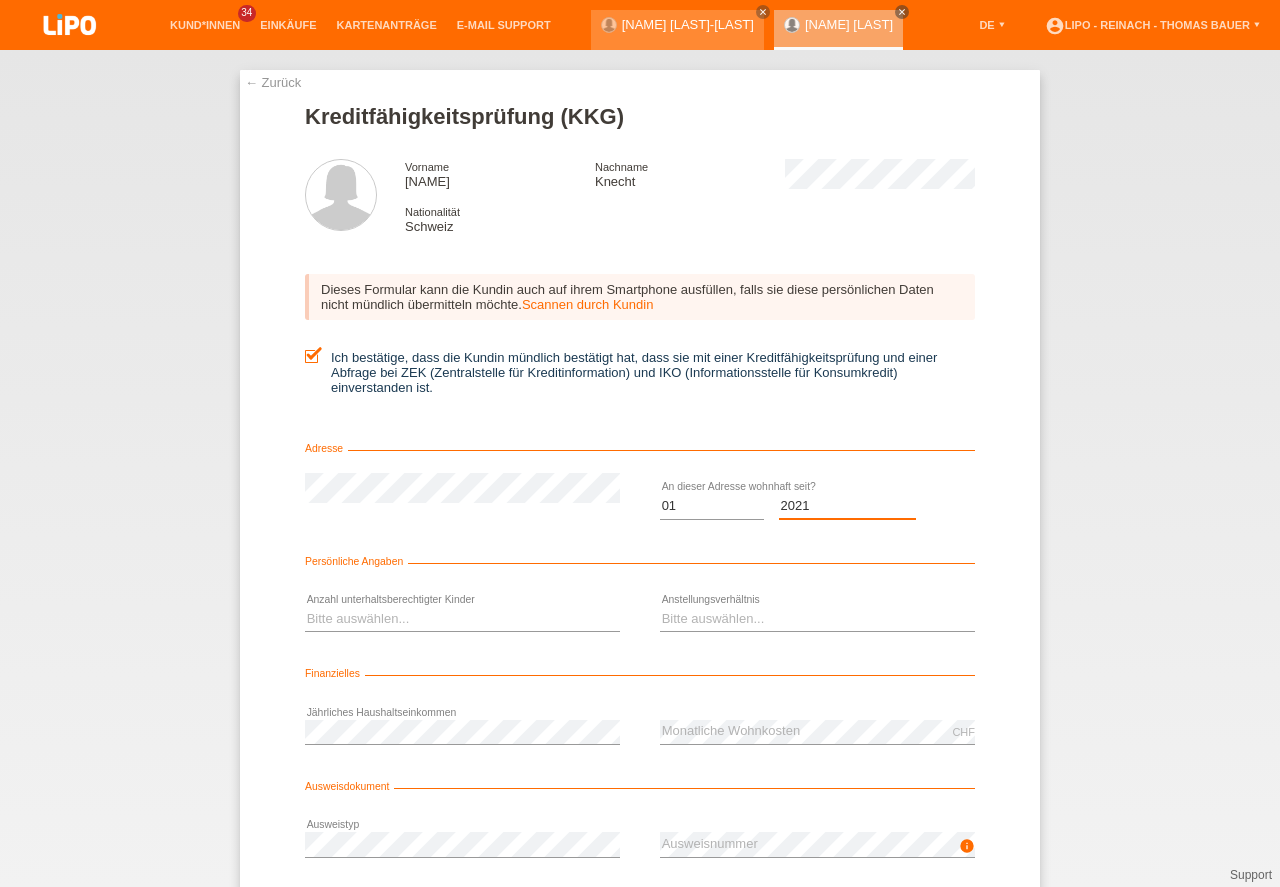 click on "2021" at bounding box center [0, 0] 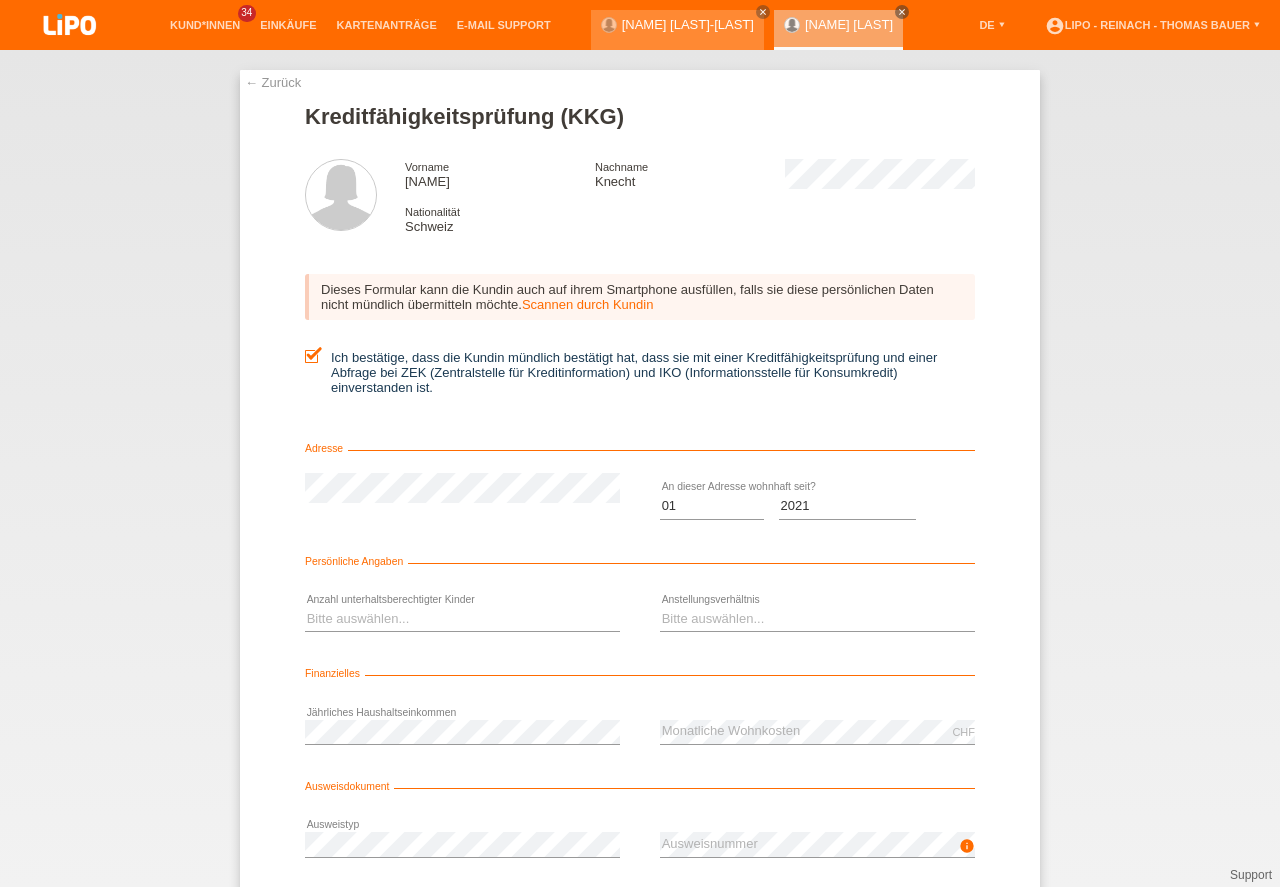 click on "Bitte auswählen...
0
1
2
3
4
5
6
7
8
9
error" at bounding box center [462, 620] 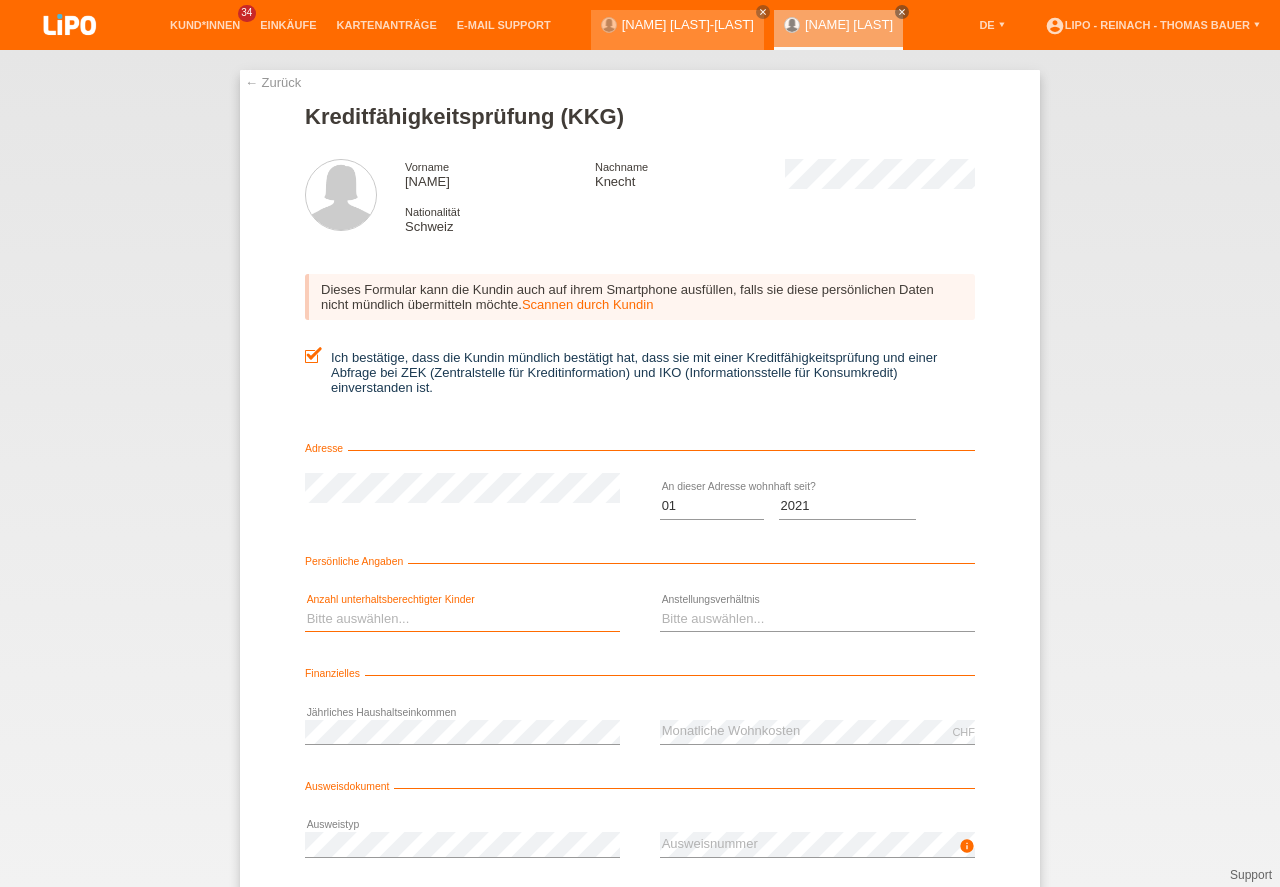 click on "Bitte auswählen...
0
1
2
3
4
5
6
7
8
9" at bounding box center [462, 619] 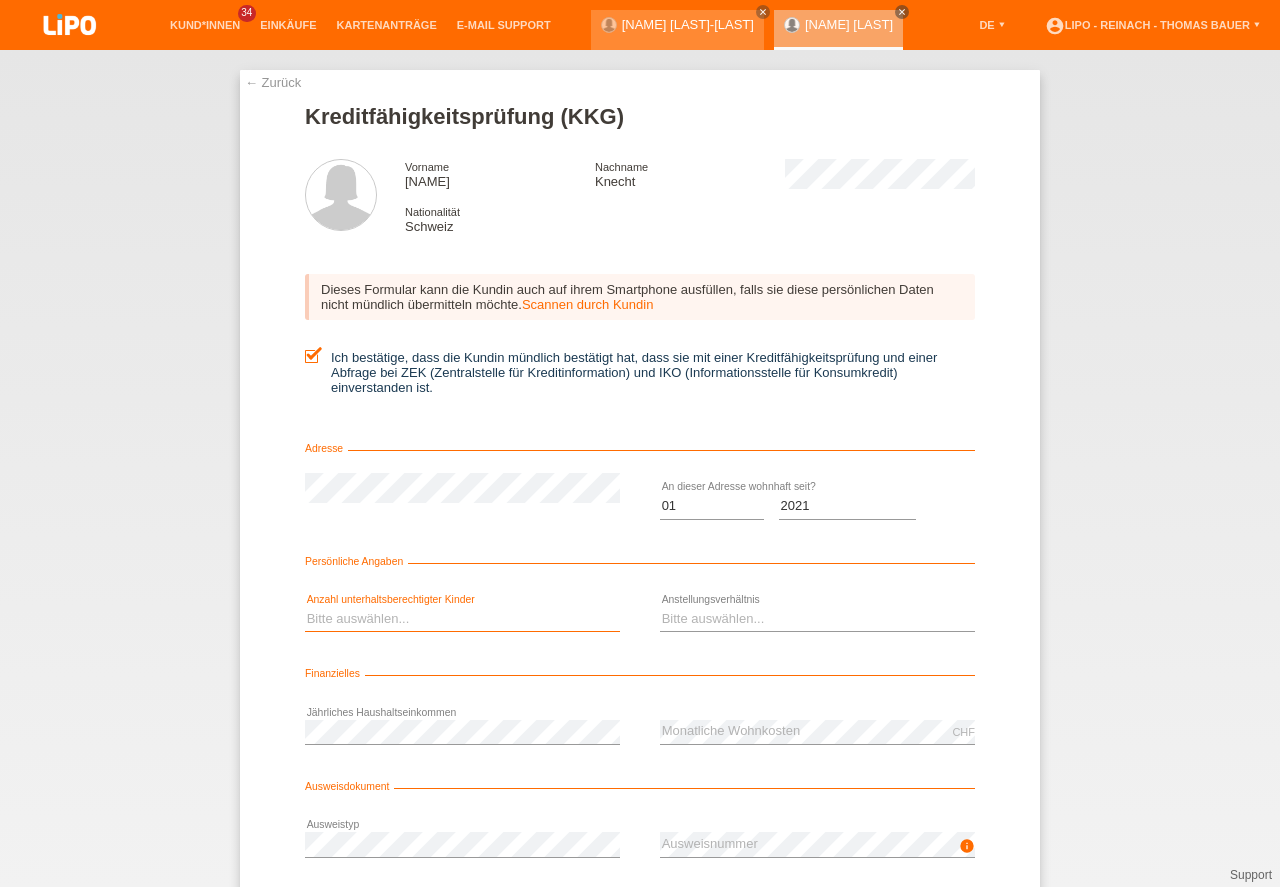 select on "0" 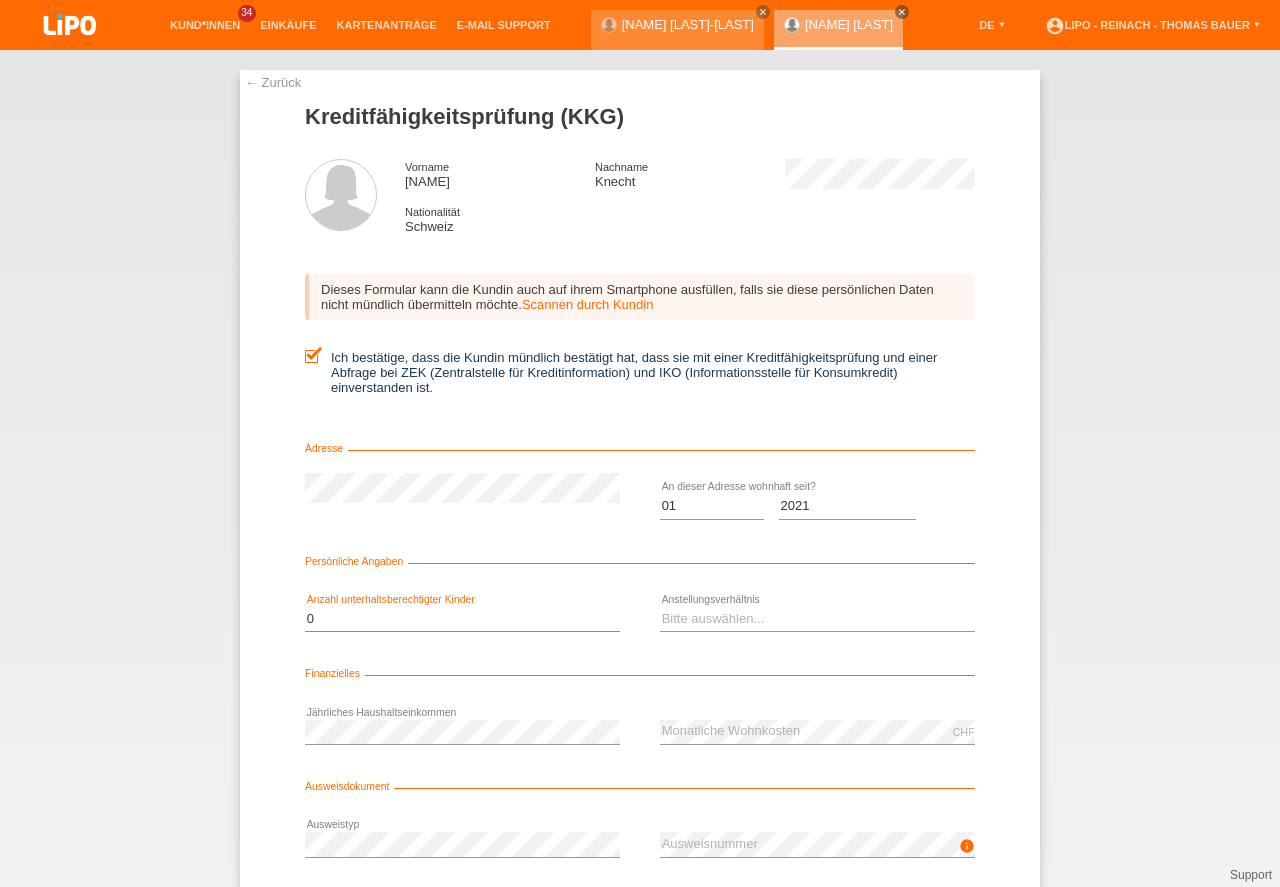 click on "0" at bounding box center [0, 0] 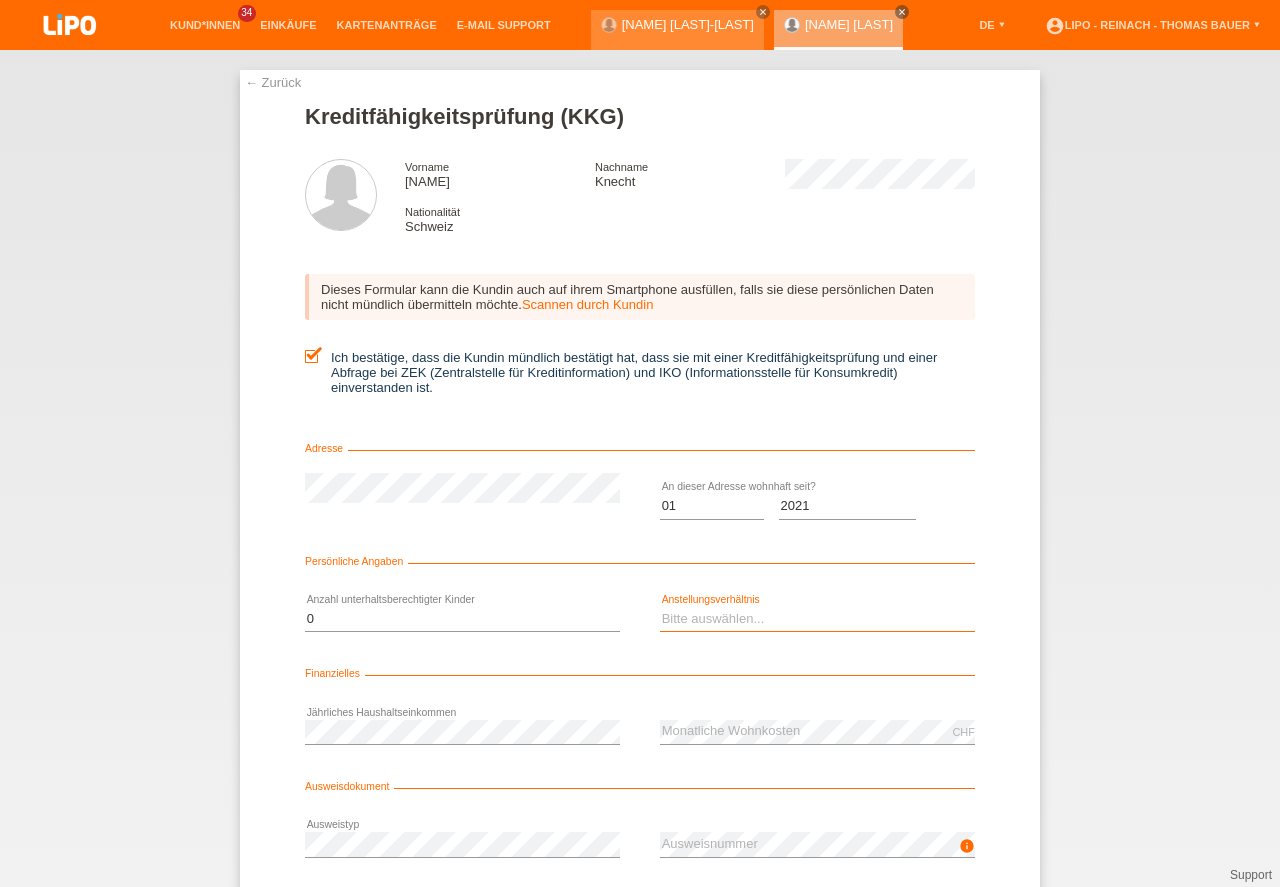 click on "Bitte auswählen...
Unbefristet
Befristet
Lehrling/Student
Pensioniert
Nicht arbeitstätig
Hausfrau/-mann
Selbständig" at bounding box center [817, 619] 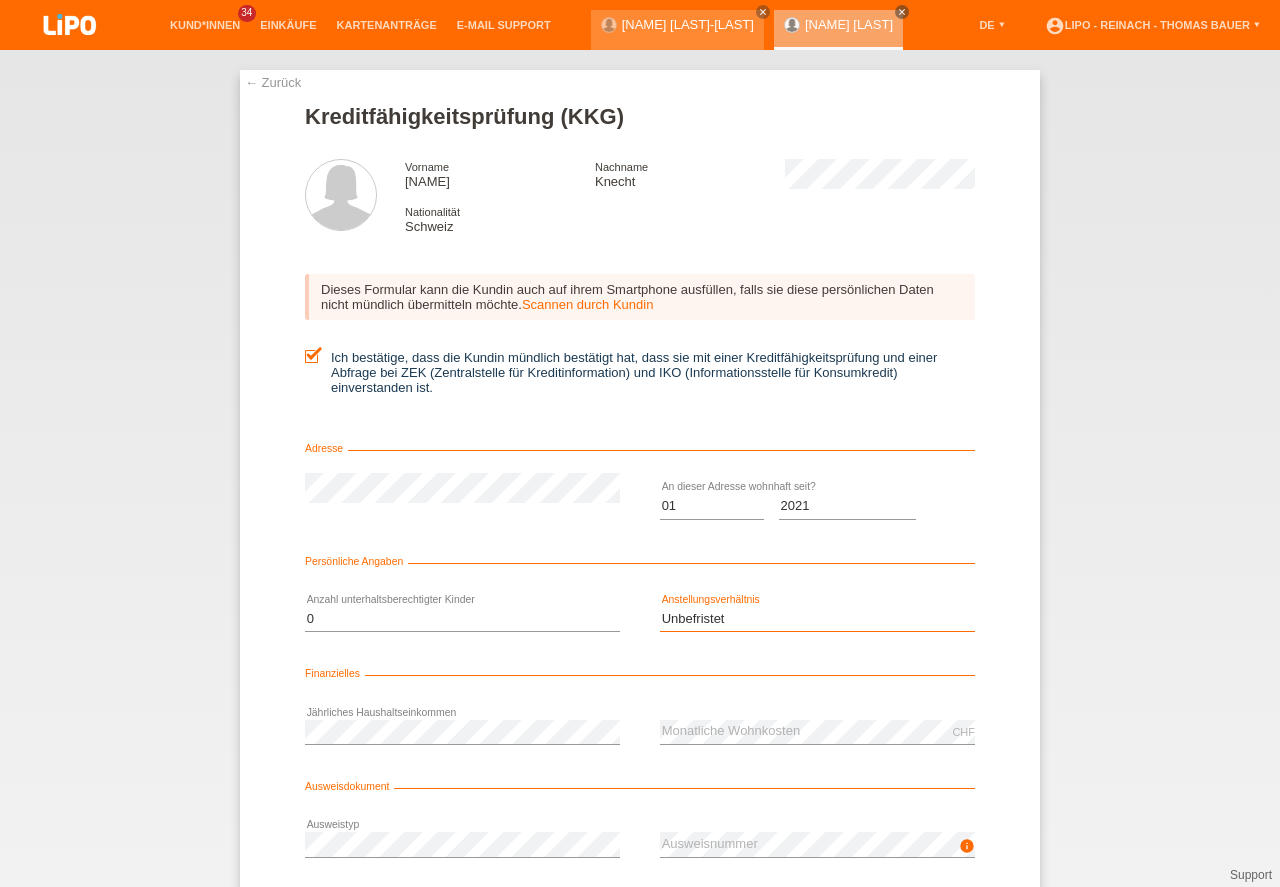 click on "Unbefristet" at bounding box center [0, 0] 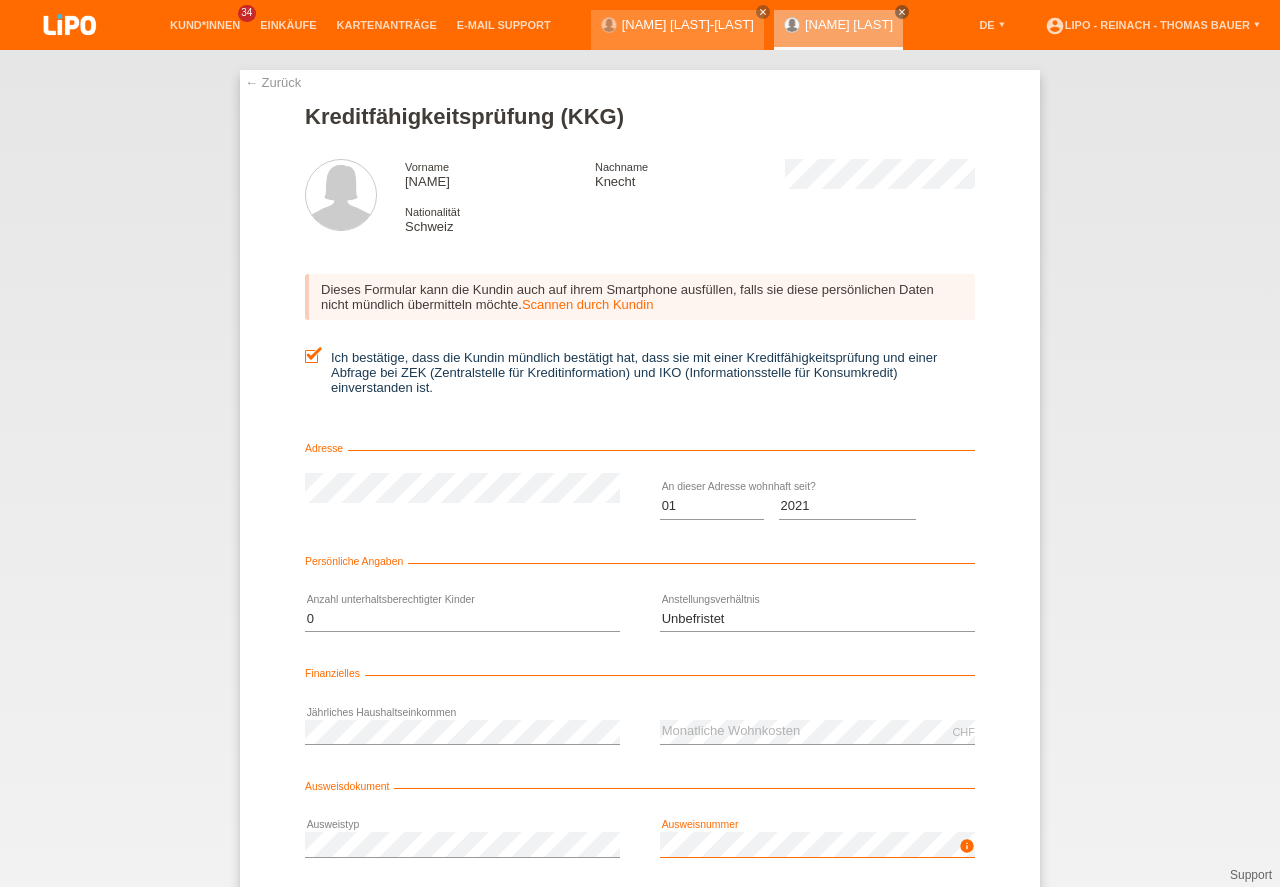 scroll, scrollTop: 132, scrollLeft: 0, axis: vertical 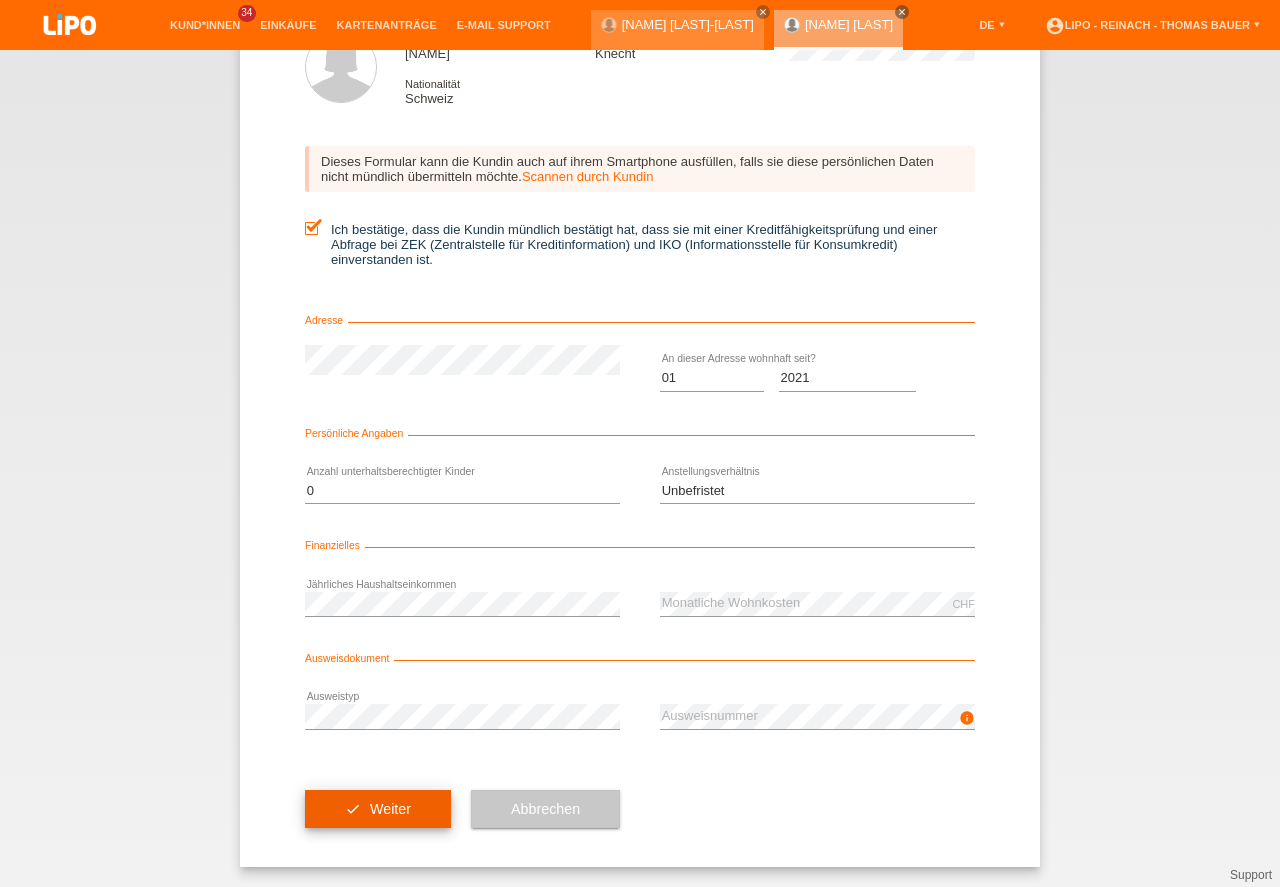 click on "check   Weiter" at bounding box center [378, 809] 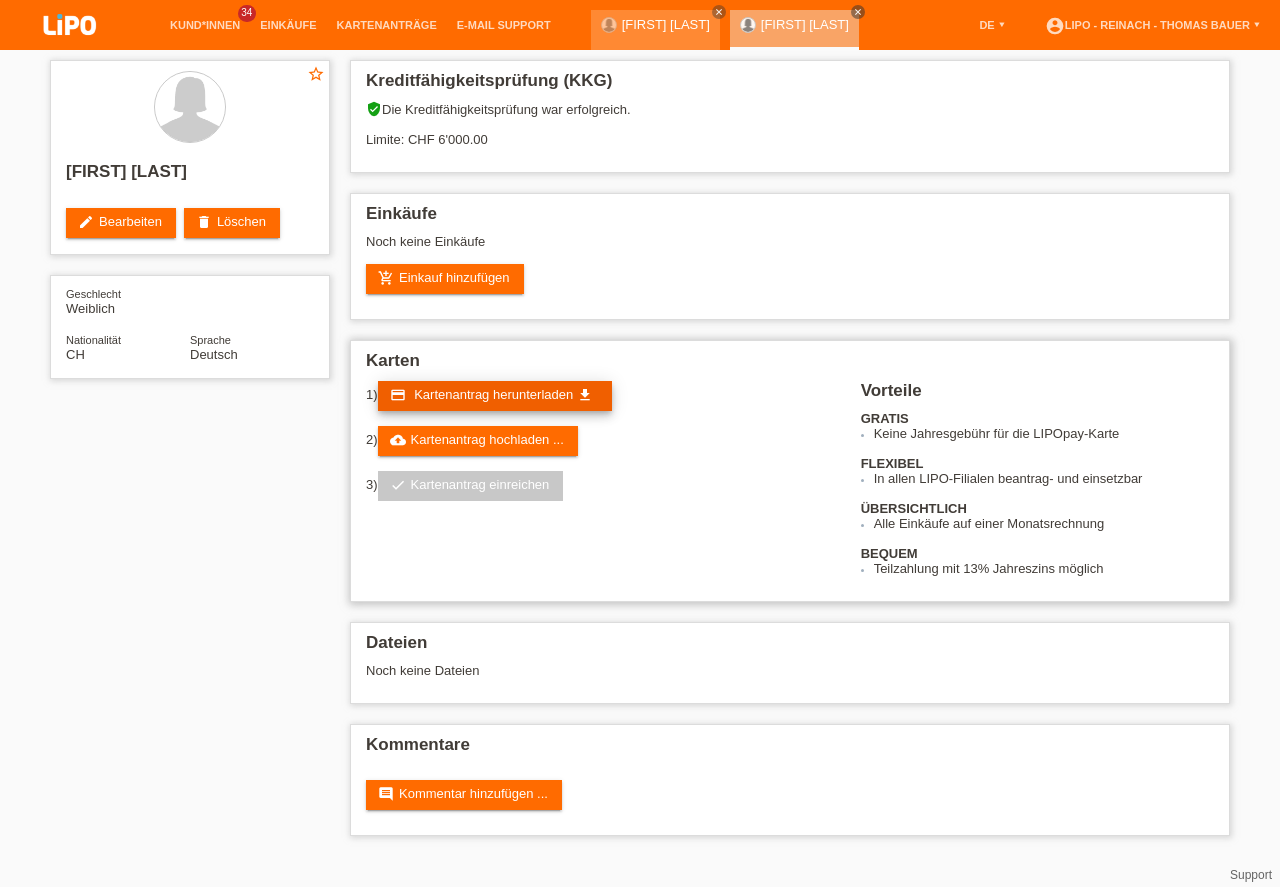 click on "Kartenantrag herunterladen" at bounding box center (493, 394) 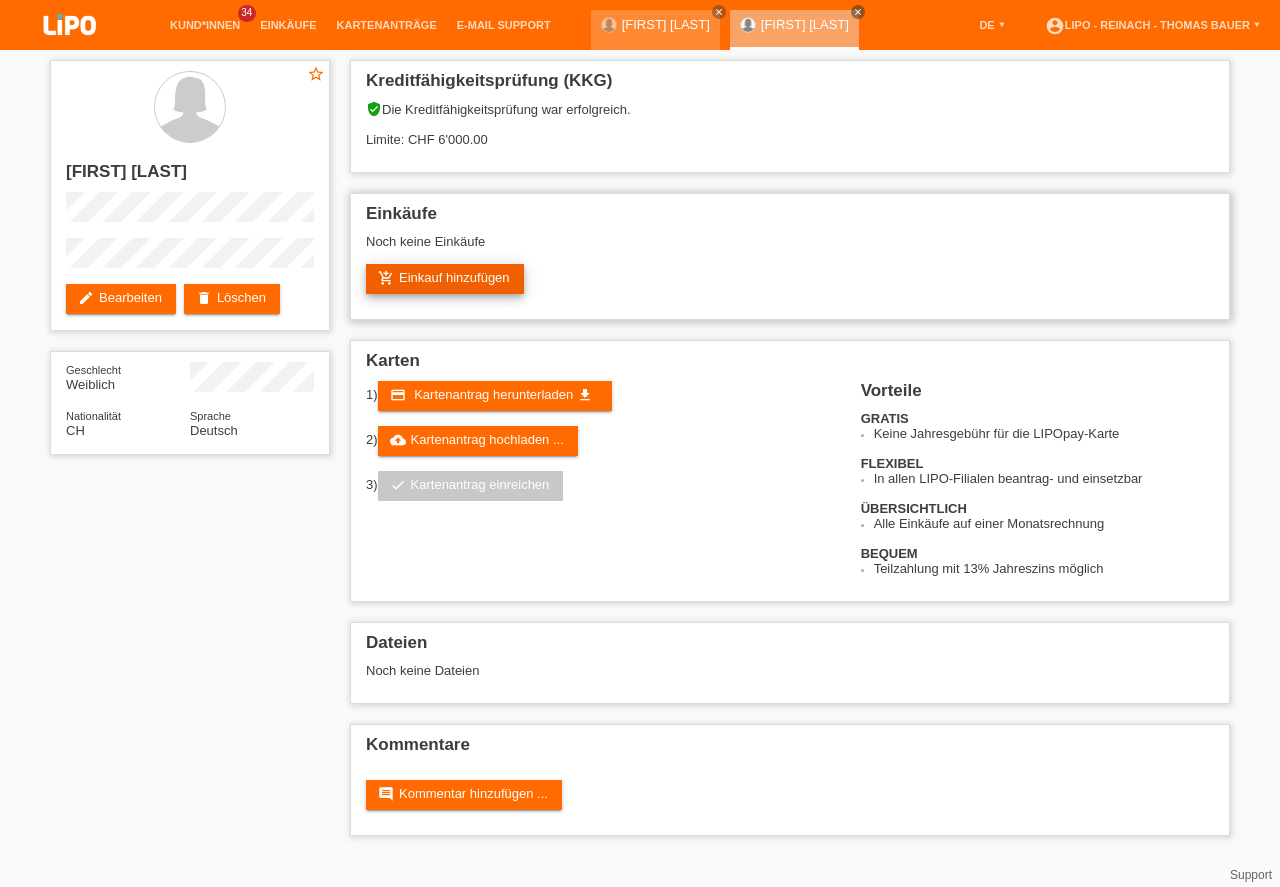 click on "add_shopping_cart  Einkauf hinzufügen" at bounding box center (445, 279) 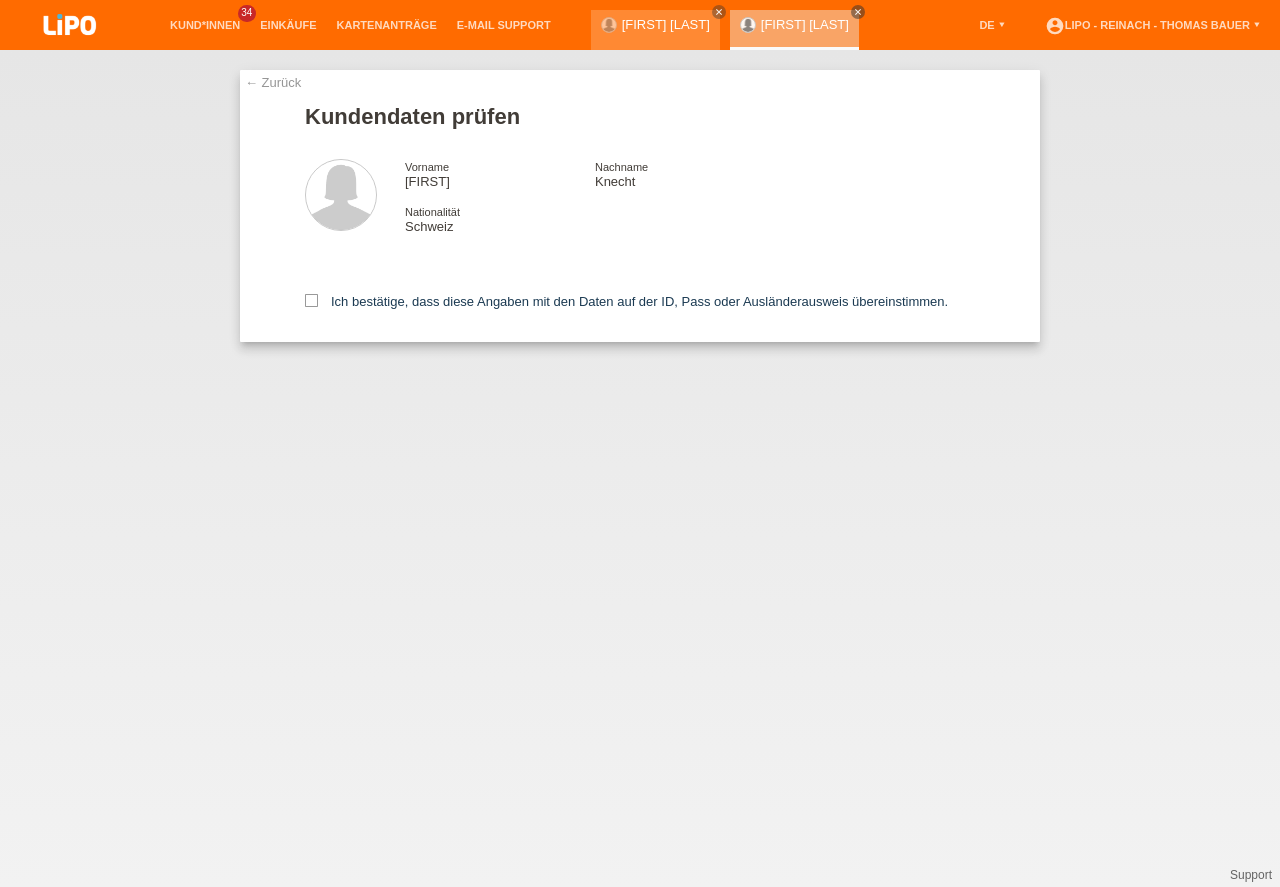 scroll, scrollTop: 0, scrollLeft: 0, axis: both 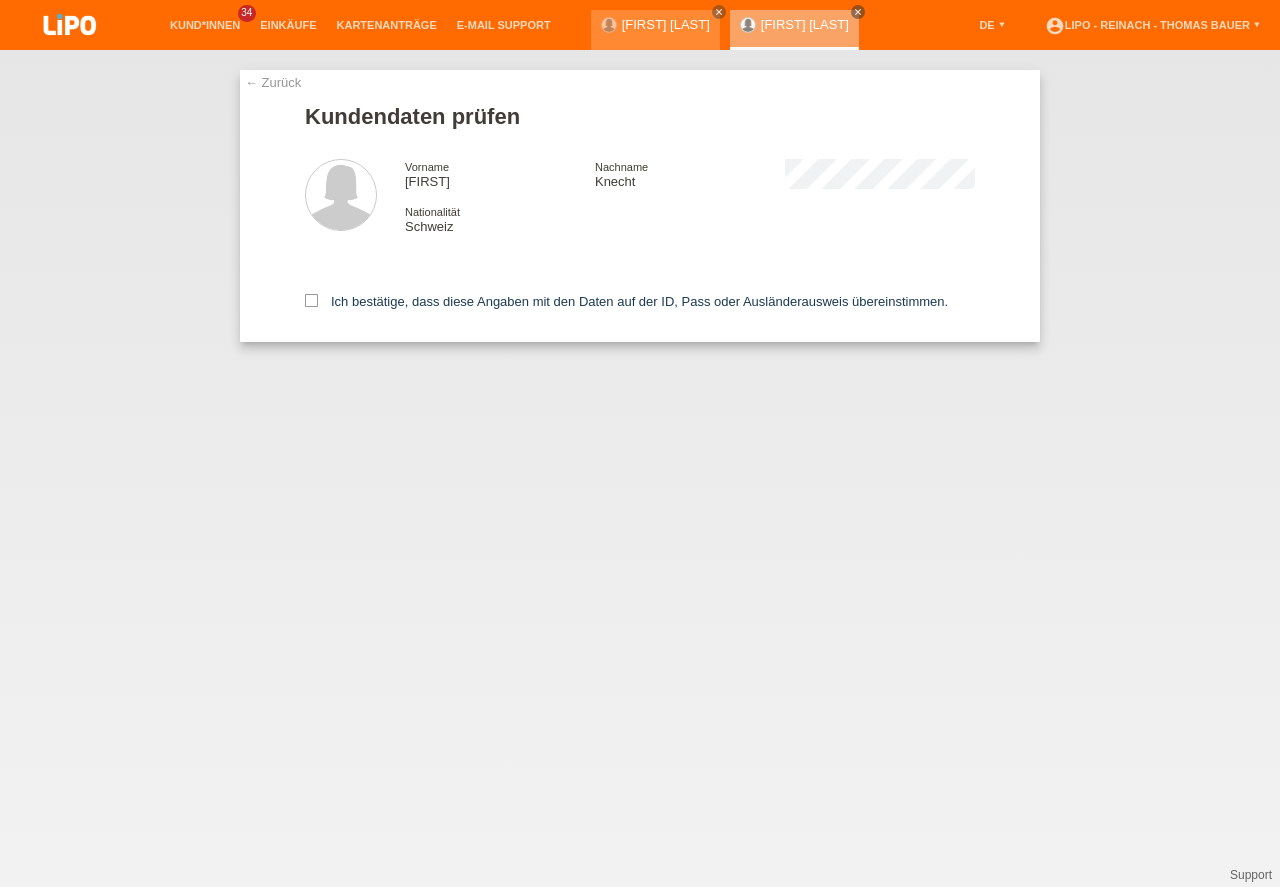 click on "Ich bestätige, dass diese Angaben mit den Daten auf der ID, Pass oder Ausländerausweis übereinstimmen." at bounding box center (640, 298) 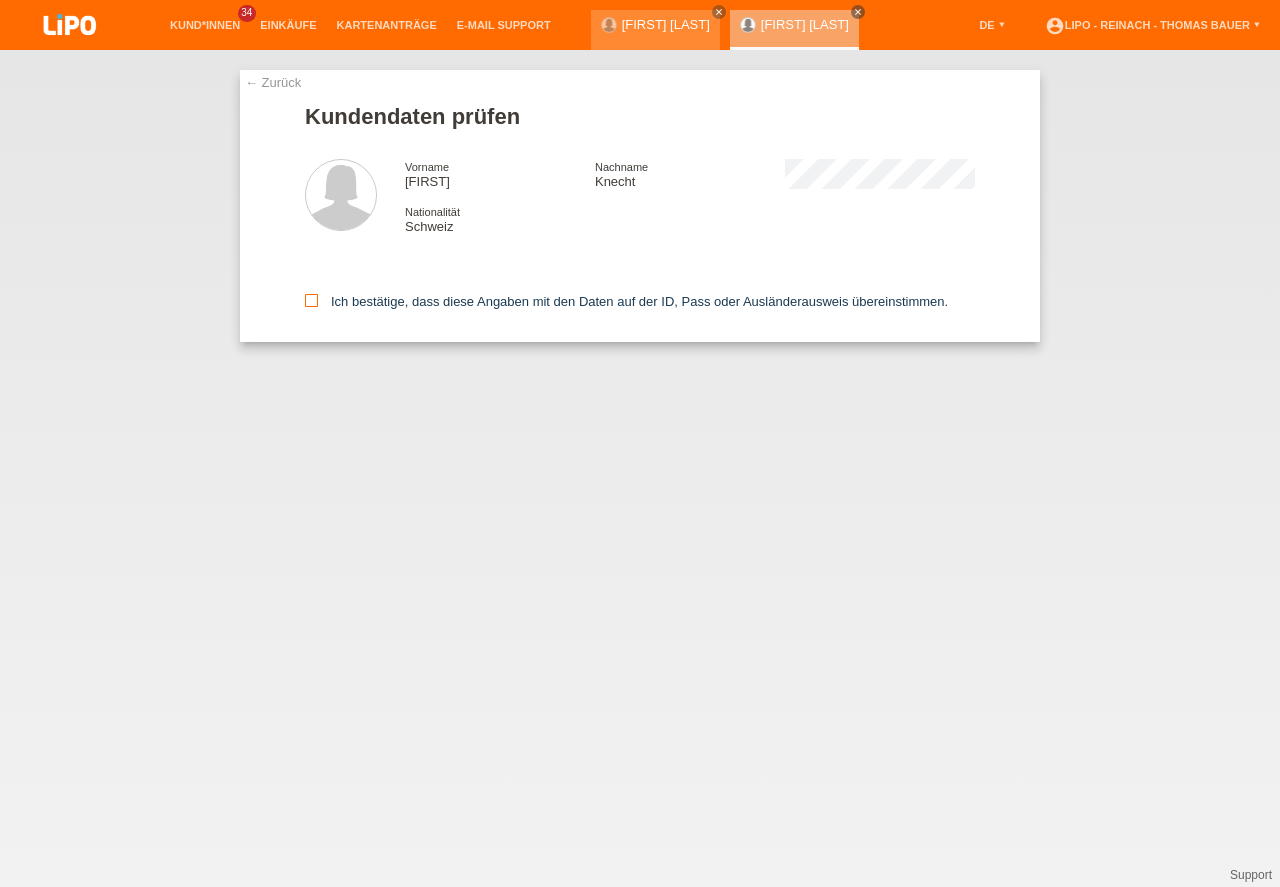 click at bounding box center [311, 300] 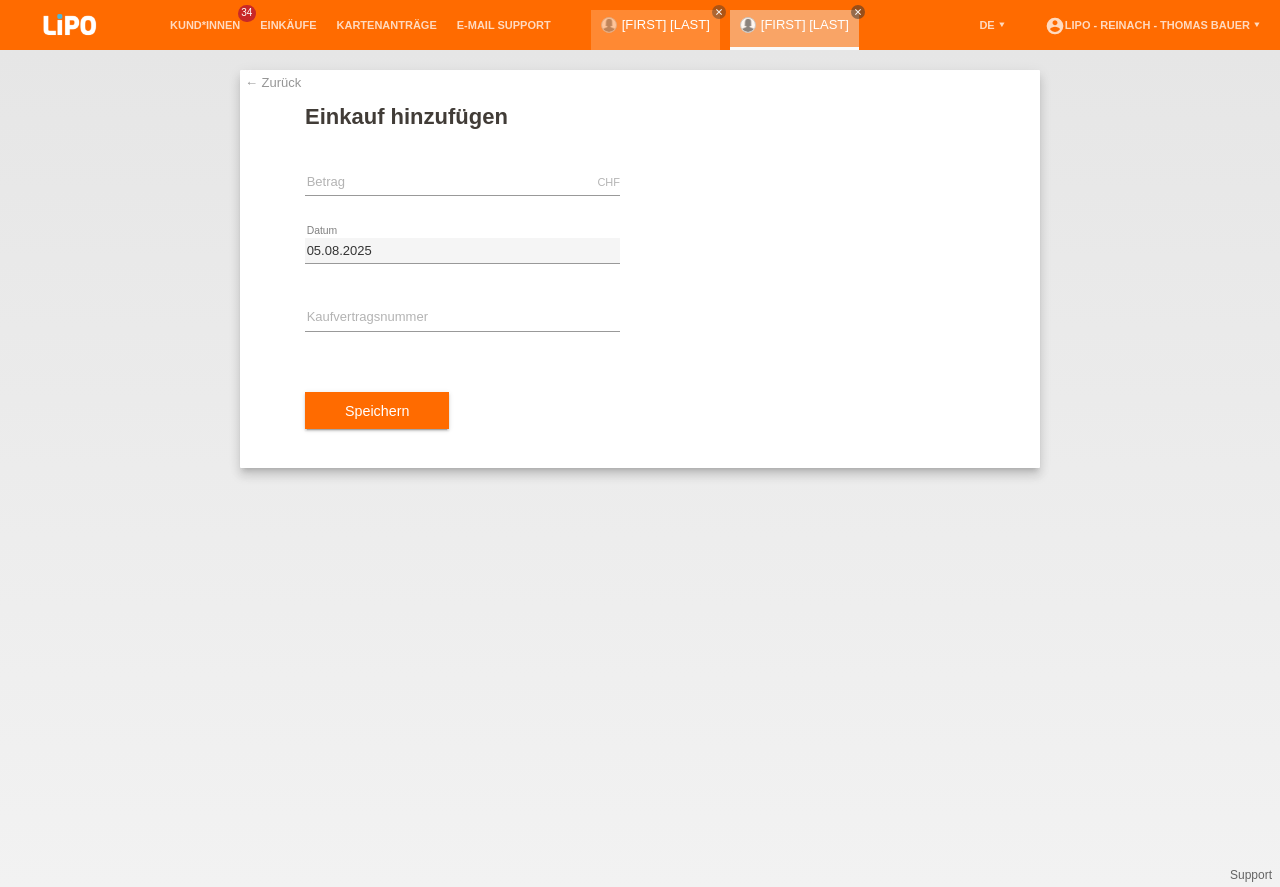 scroll, scrollTop: 0, scrollLeft: 0, axis: both 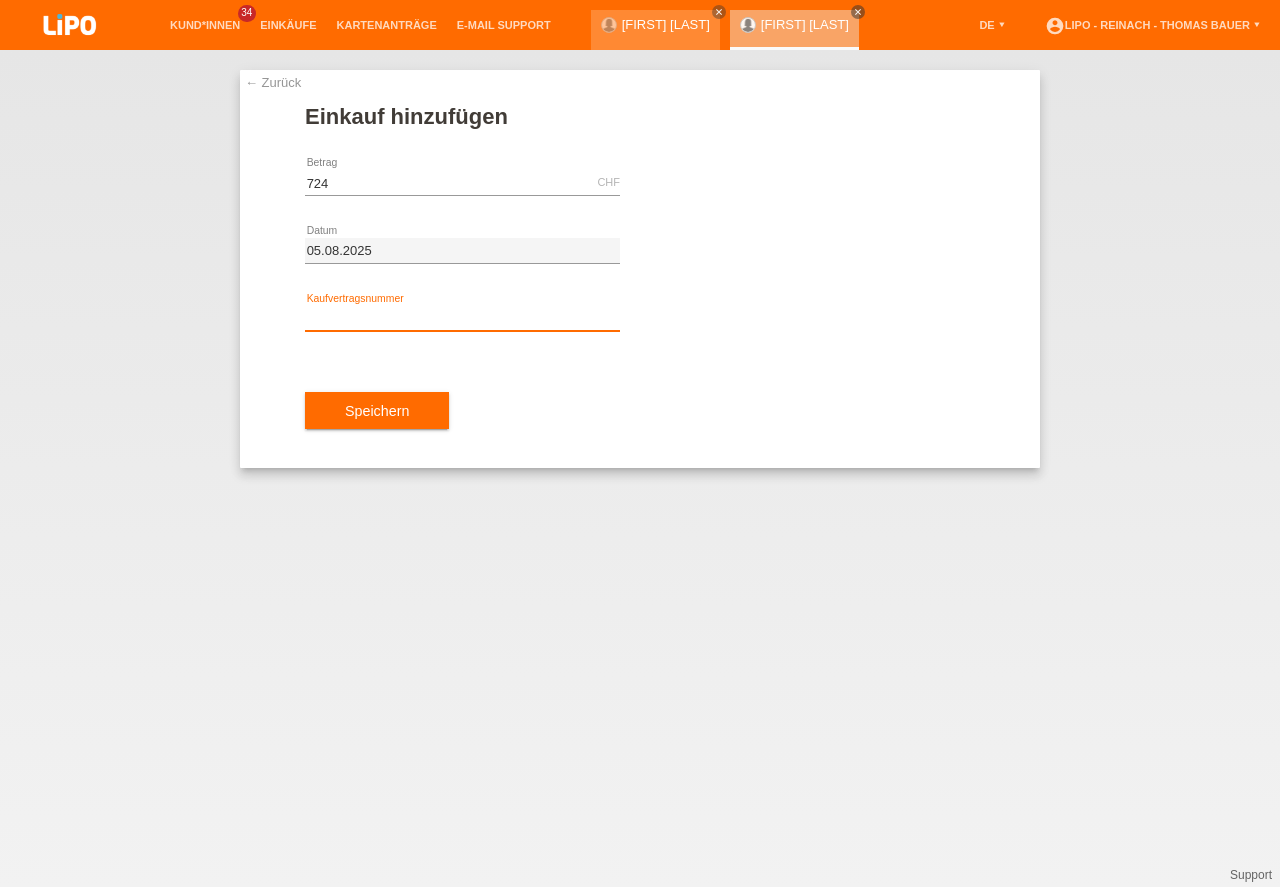 type on "724.00" 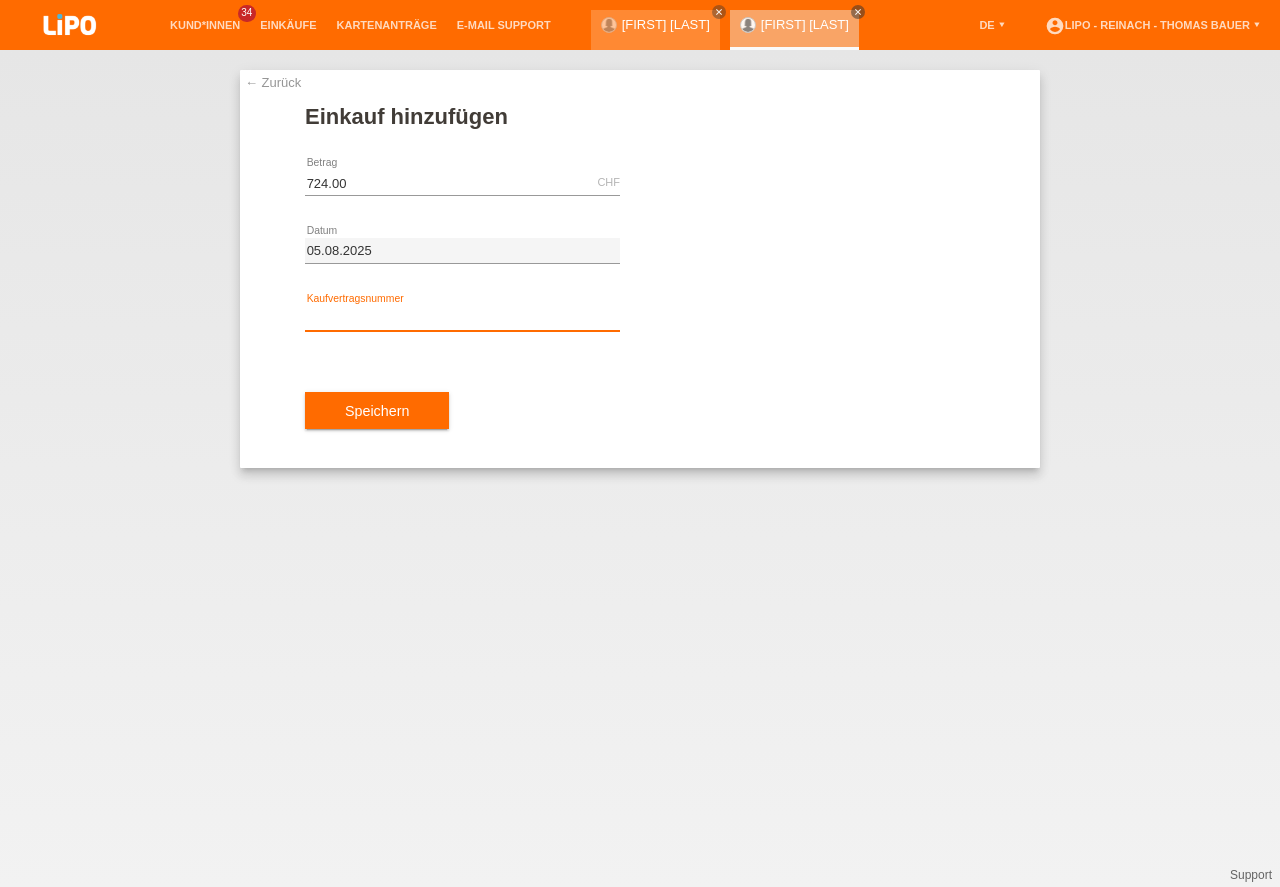click at bounding box center (462, 318) 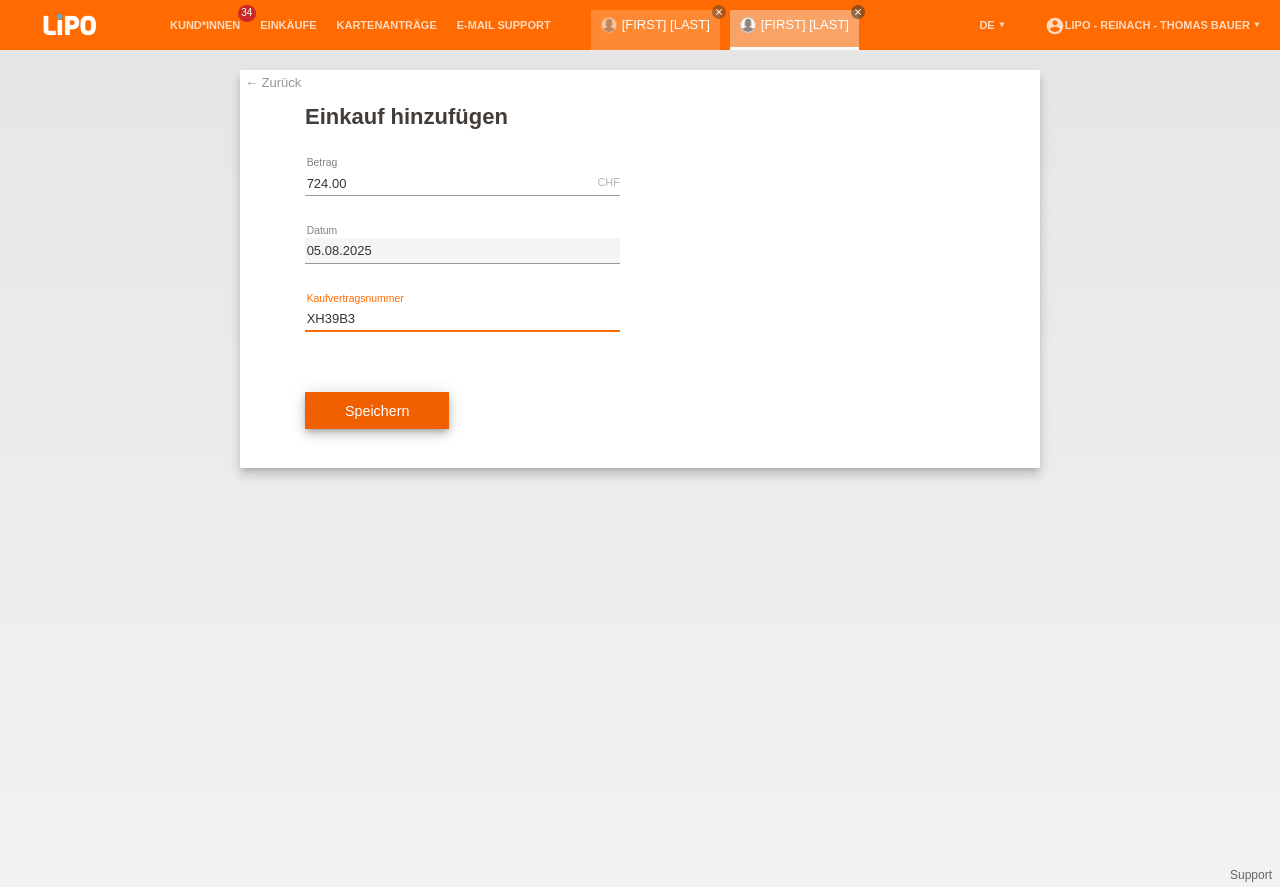 type on "XH39B3" 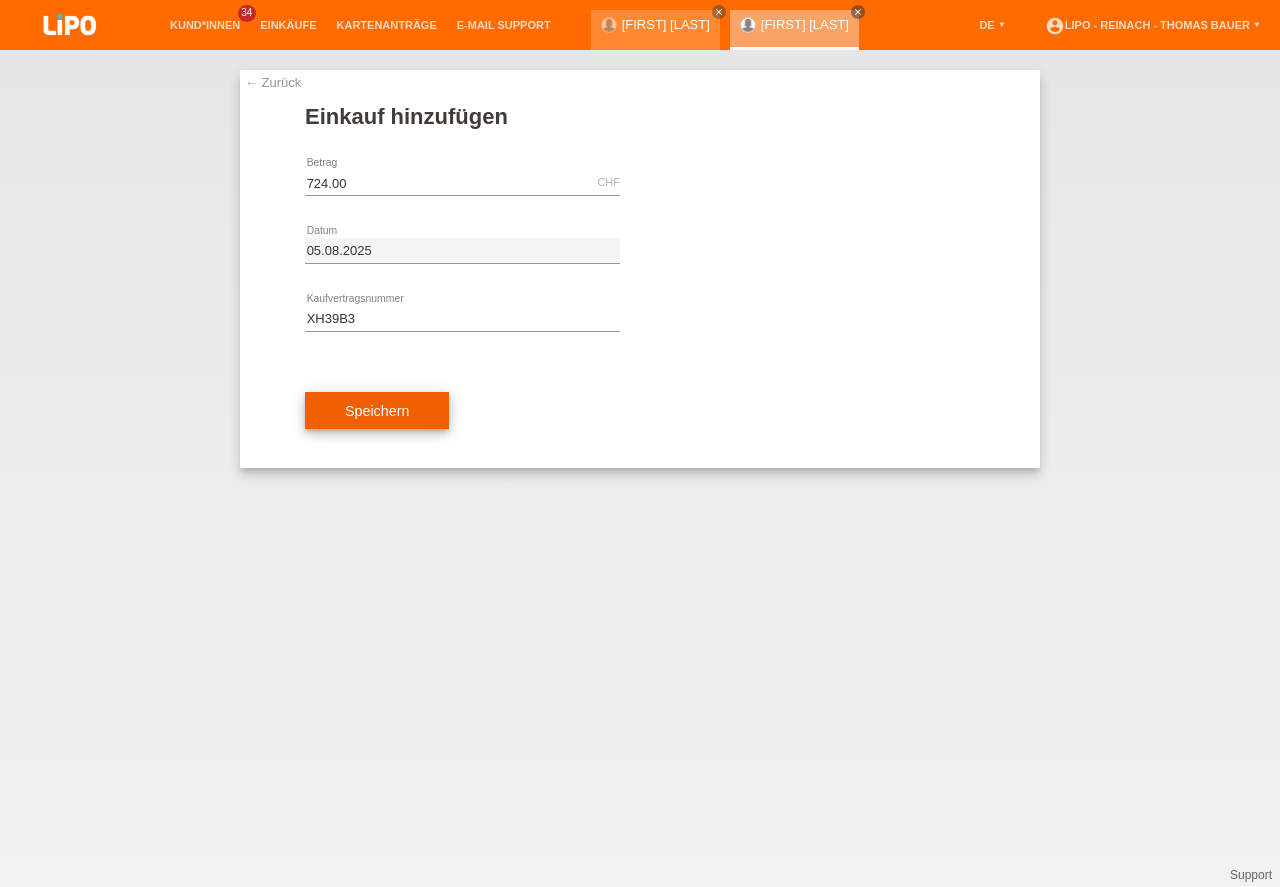 click on "Speichern" at bounding box center (377, 411) 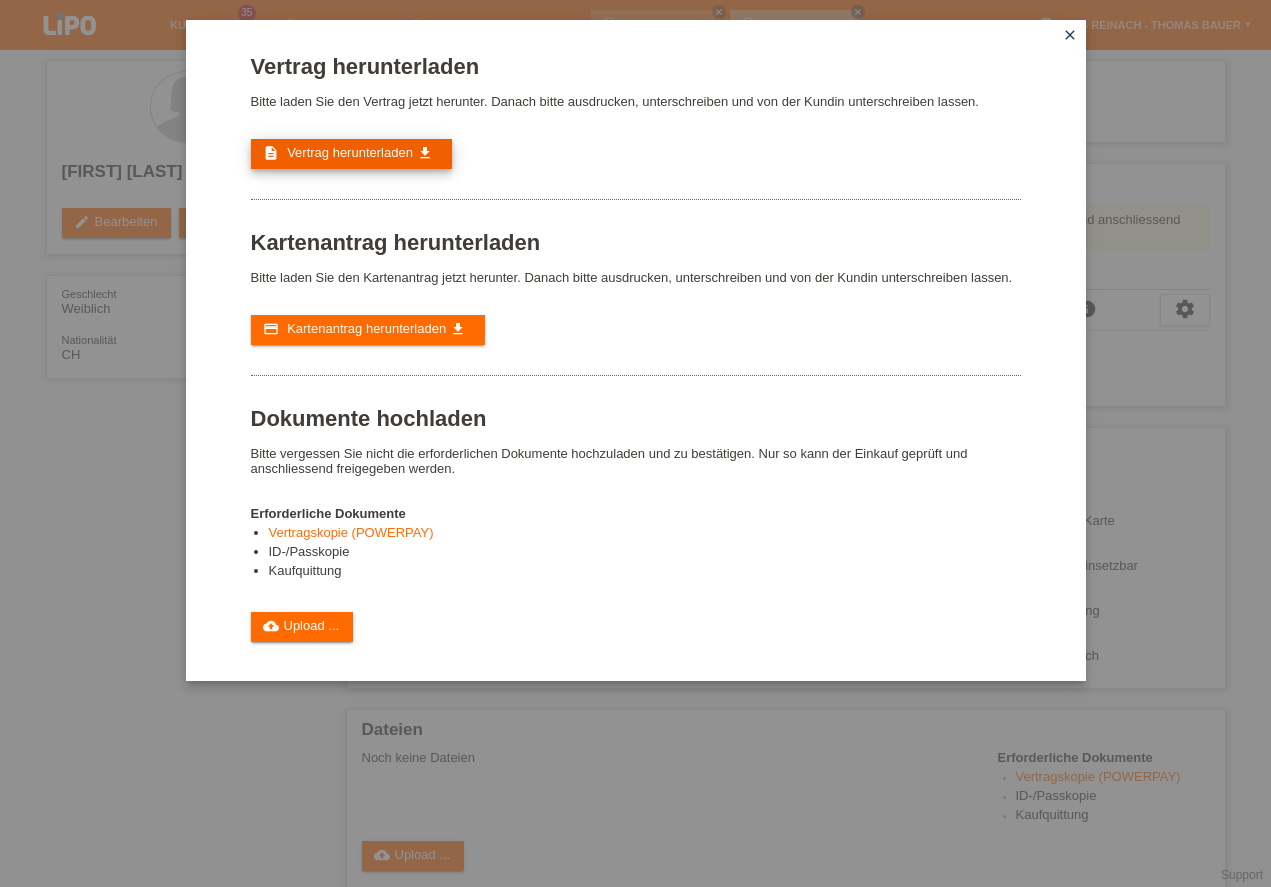 click on "description   Vertrag herunterladen   get_app" at bounding box center (351, 154) 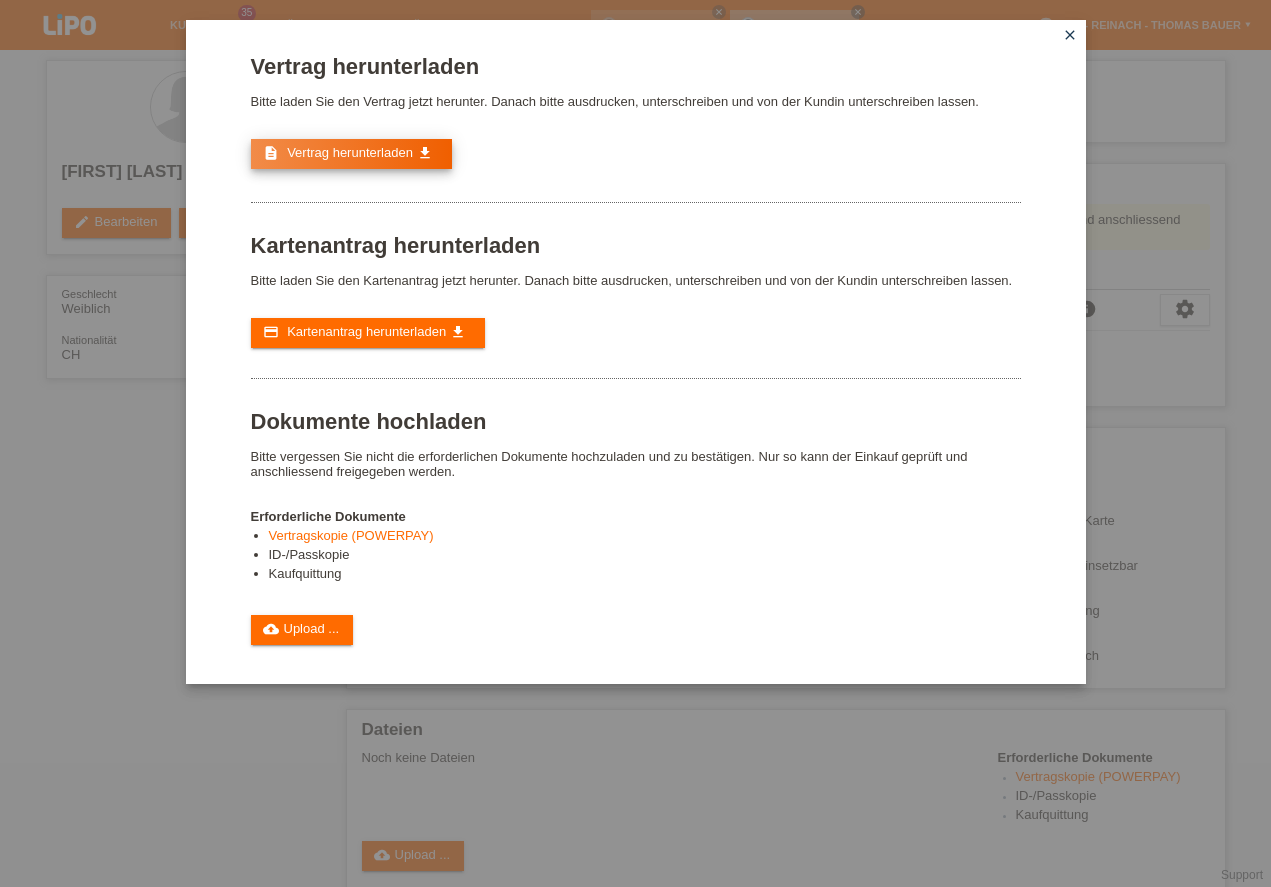 scroll, scrollTop: 0, scrollLeft: 0, axis: both 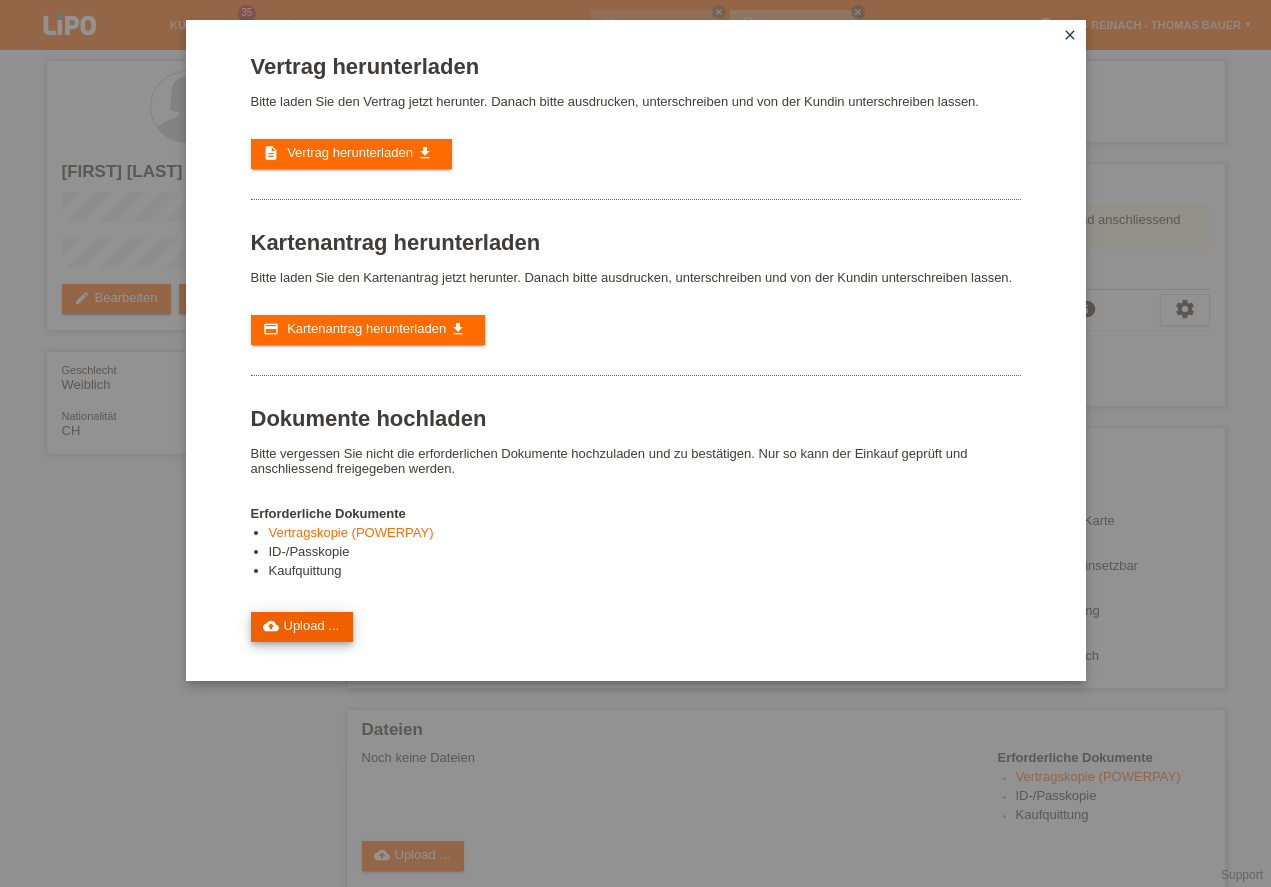 click on "cloud_upload  Upload ..." at bounding box center [302, 627] 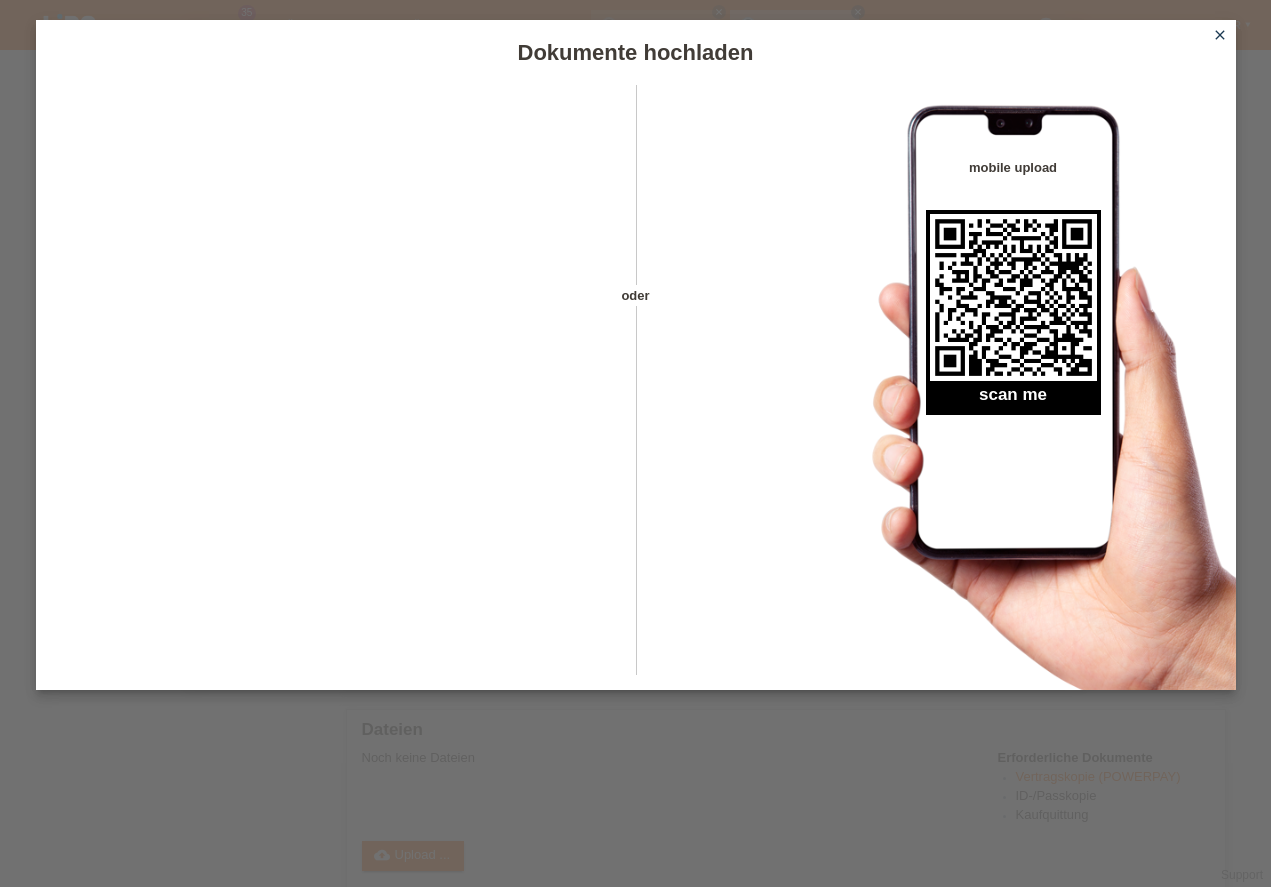 click on "close" at bounding box center (1220, 35) 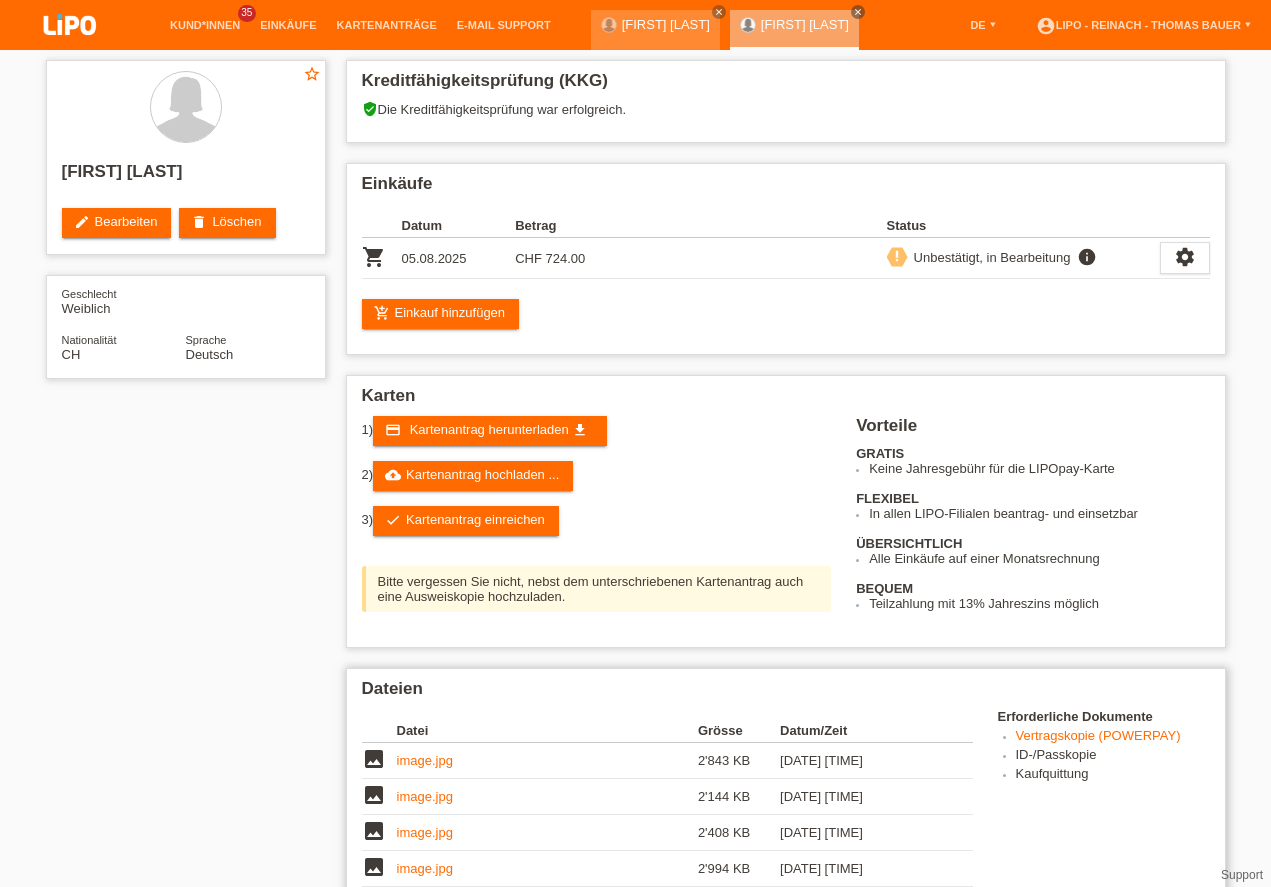 scroll, scrollTop: 171, scrollLeft: 0, axis: vertical 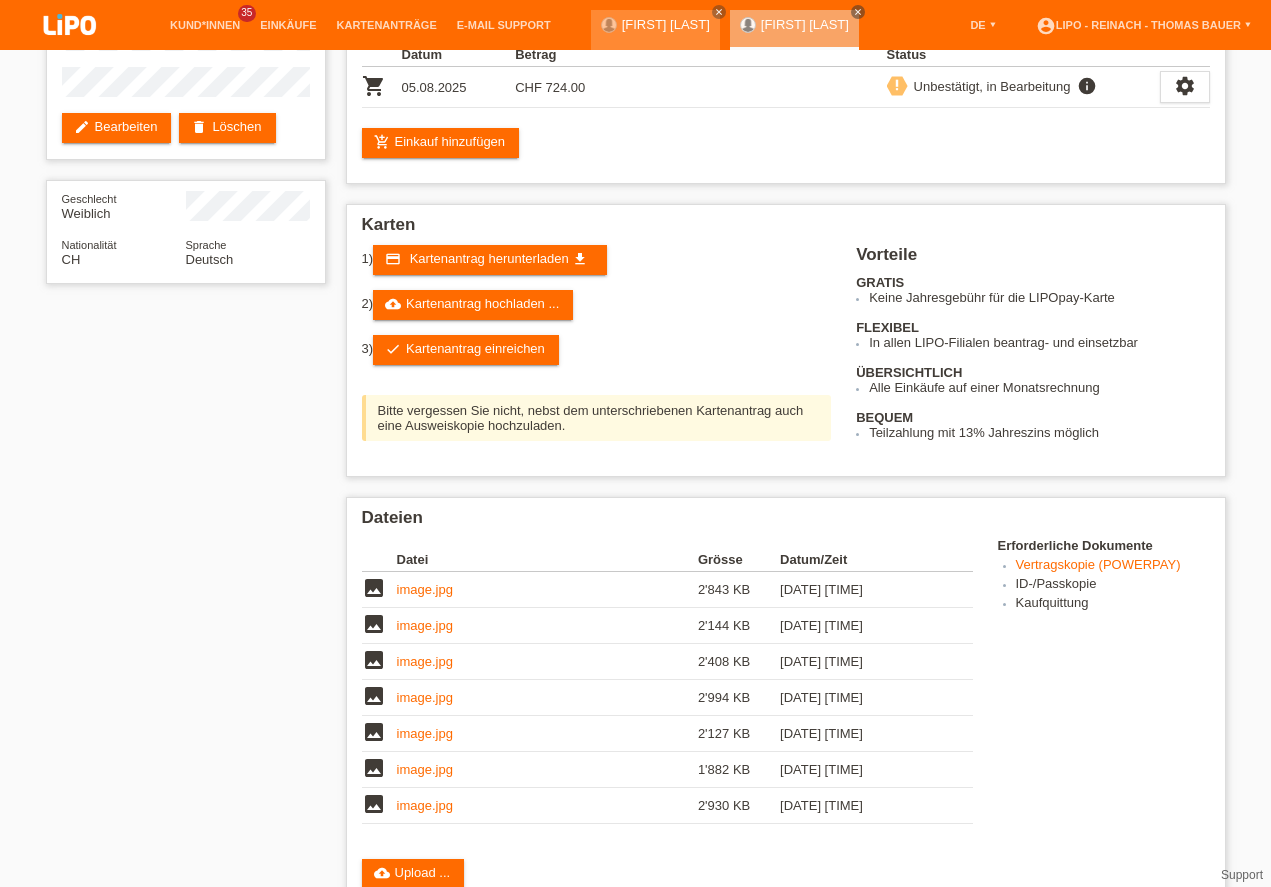 click on "erledigt" at bounding box center [419, 1066] 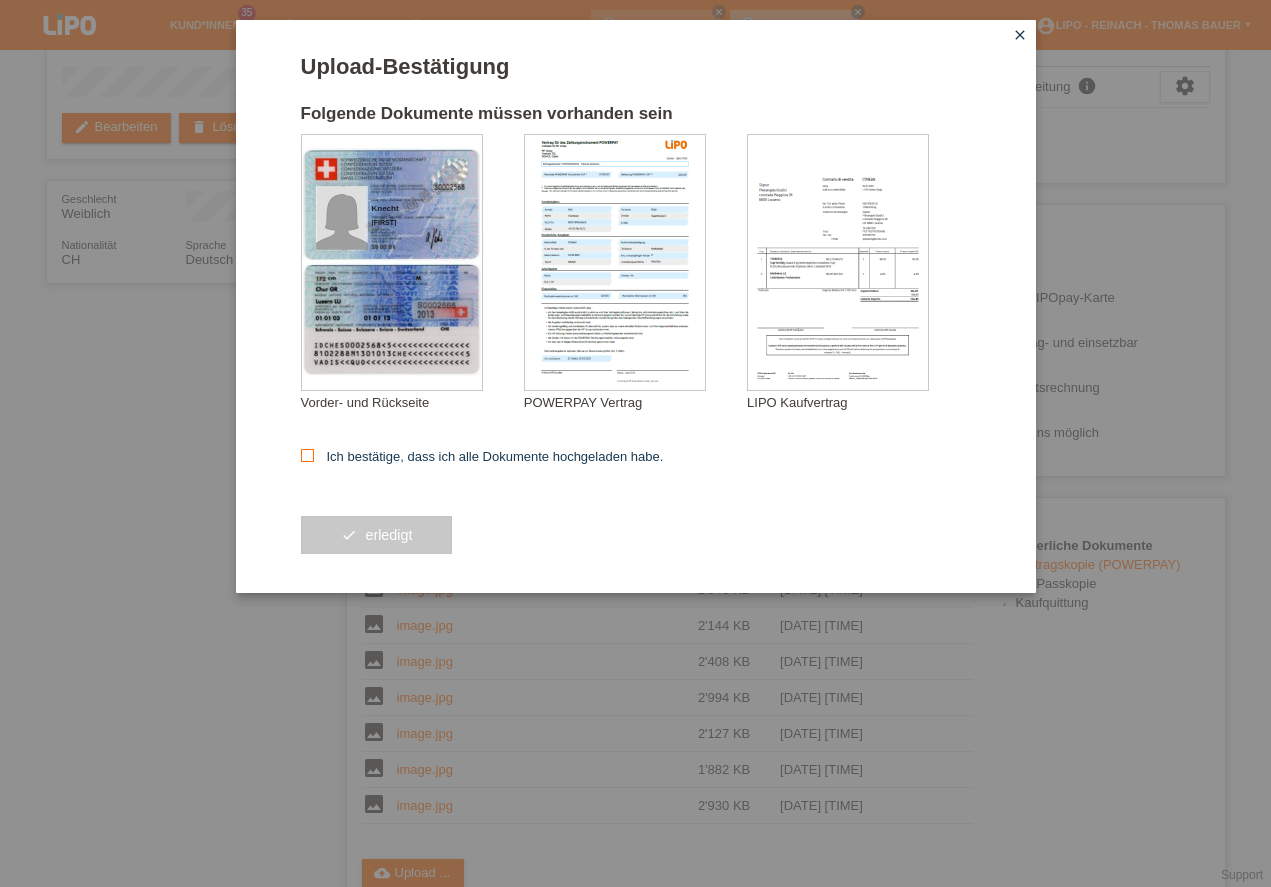 click at bounding box center (307, 455) 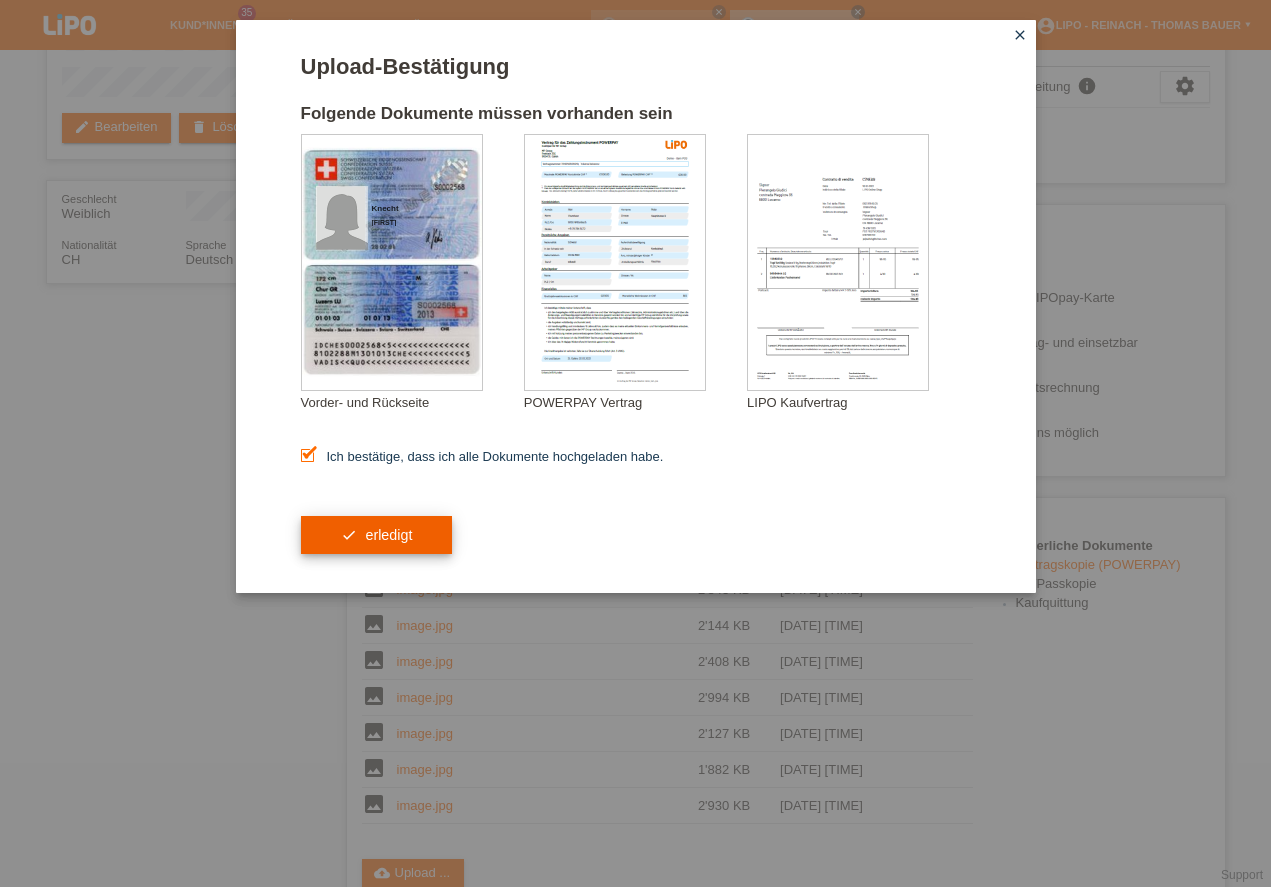 click on "check   erledigt" at bounding box center [377, 535] 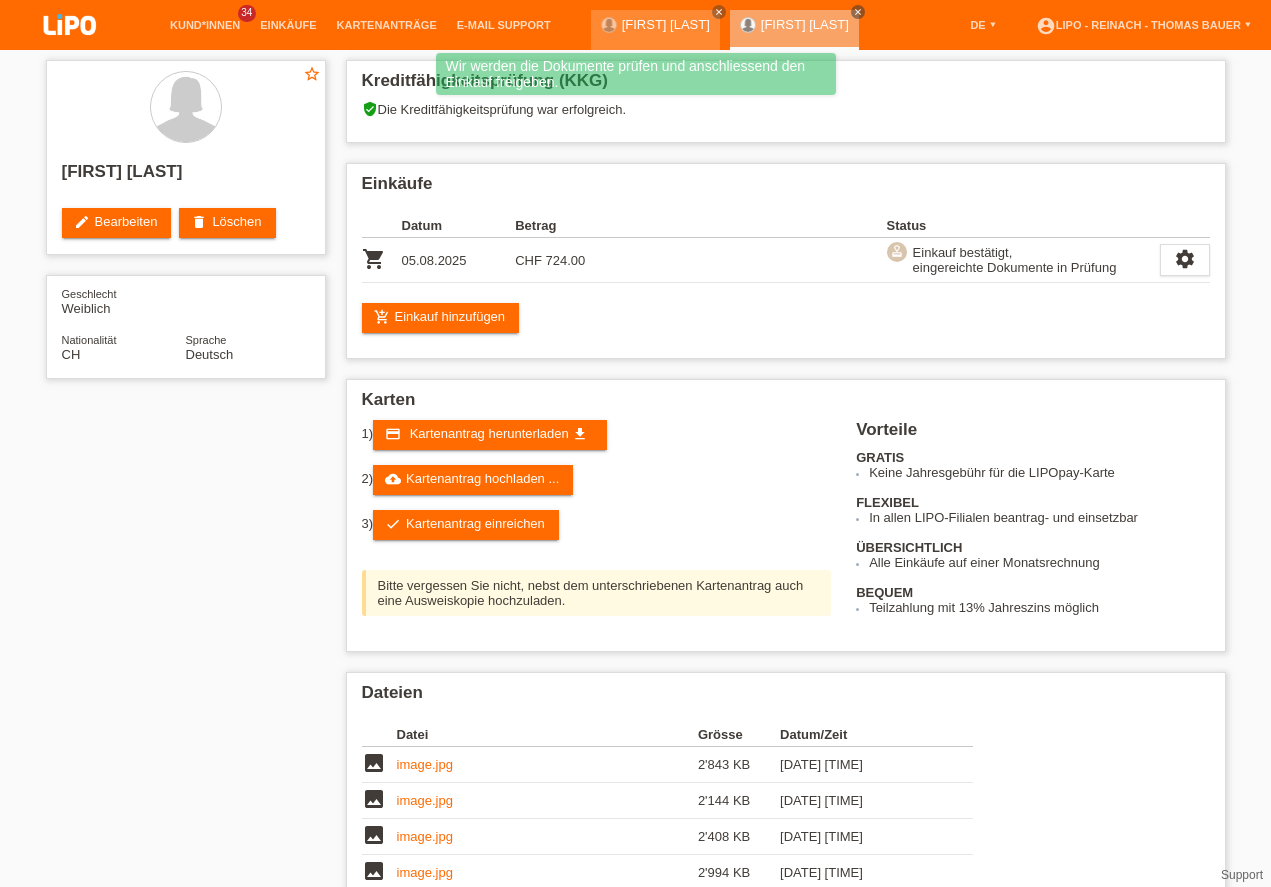 scroll, scrollTop: 0, scrollLeft: 0, axis: both 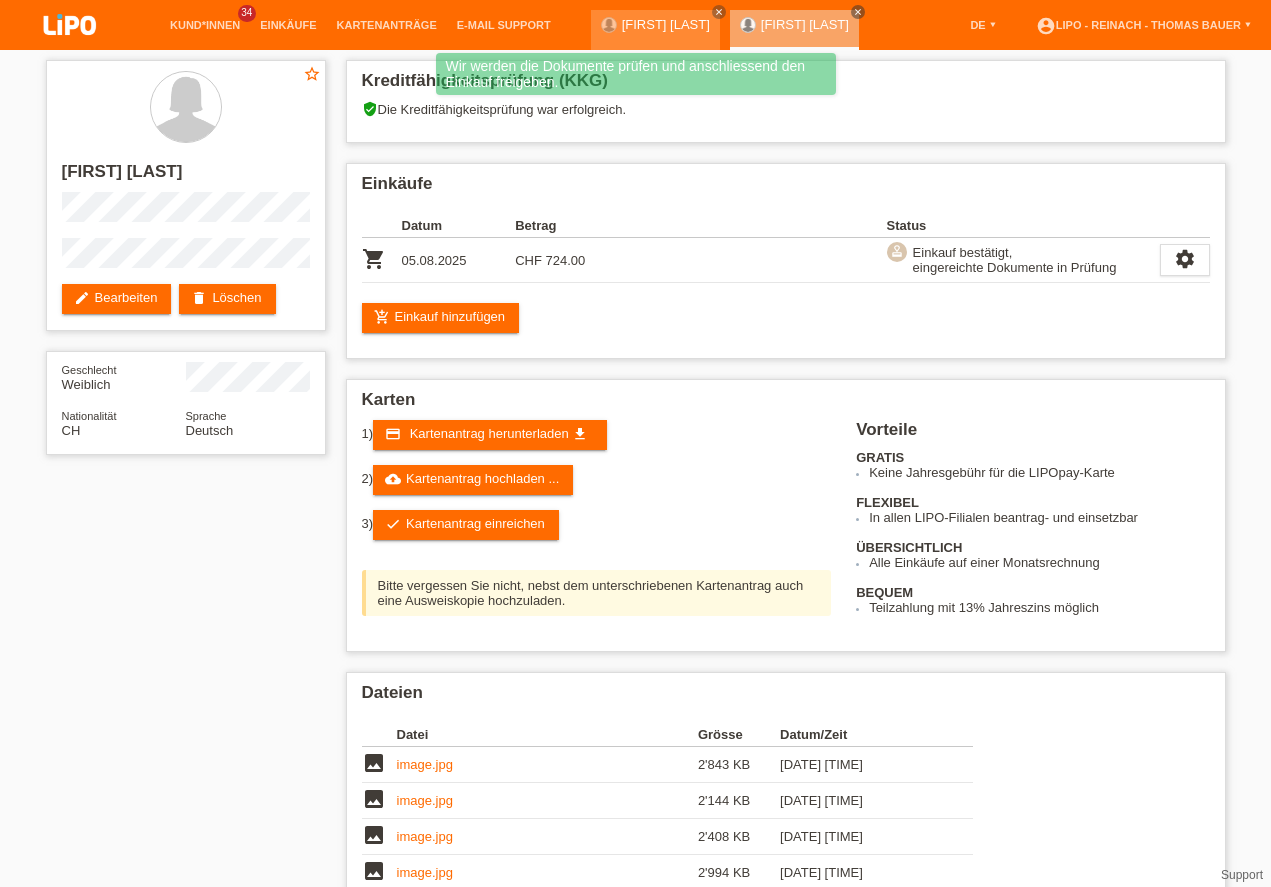 click at bounding box center [70, 26] 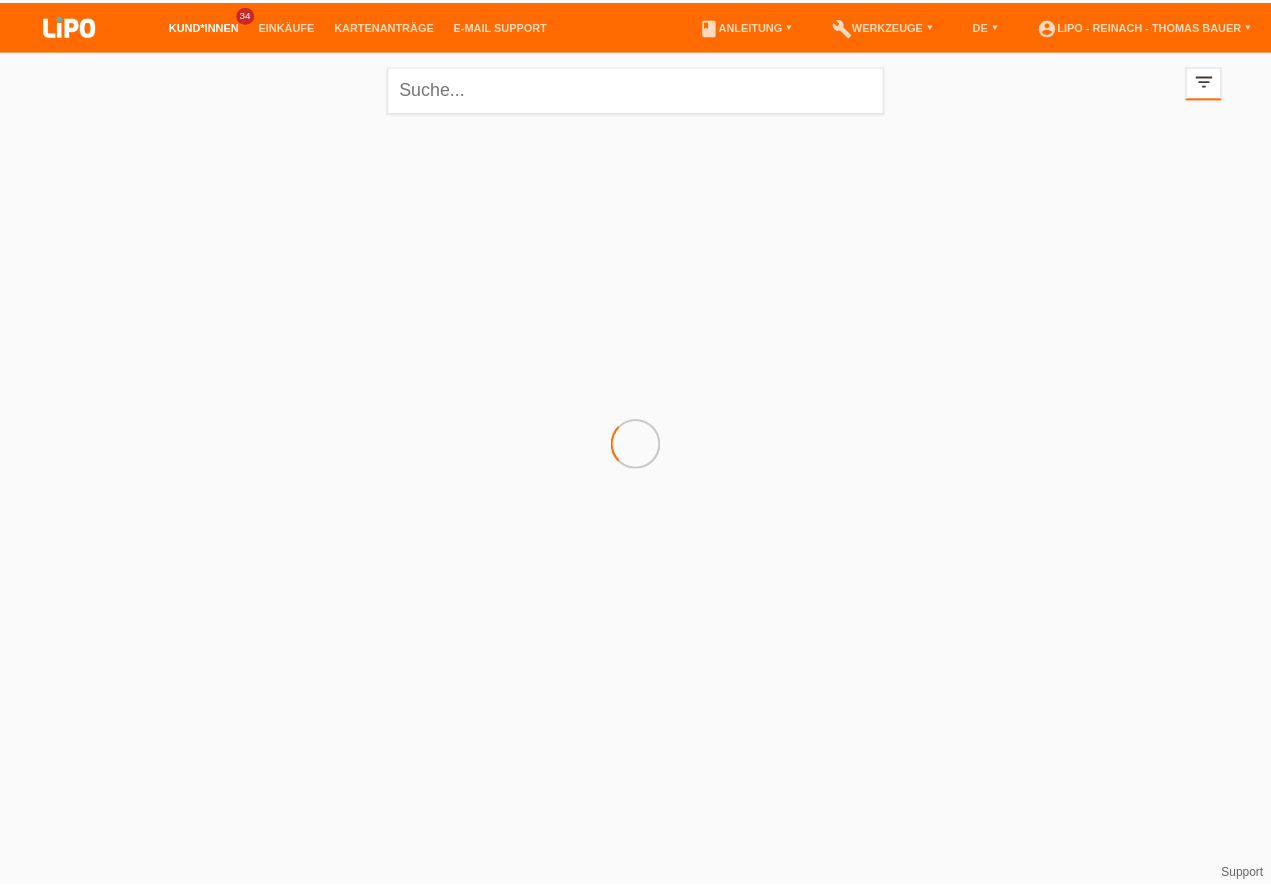scroll, scrollTop: 0, scrollLeft: 0, axis: both 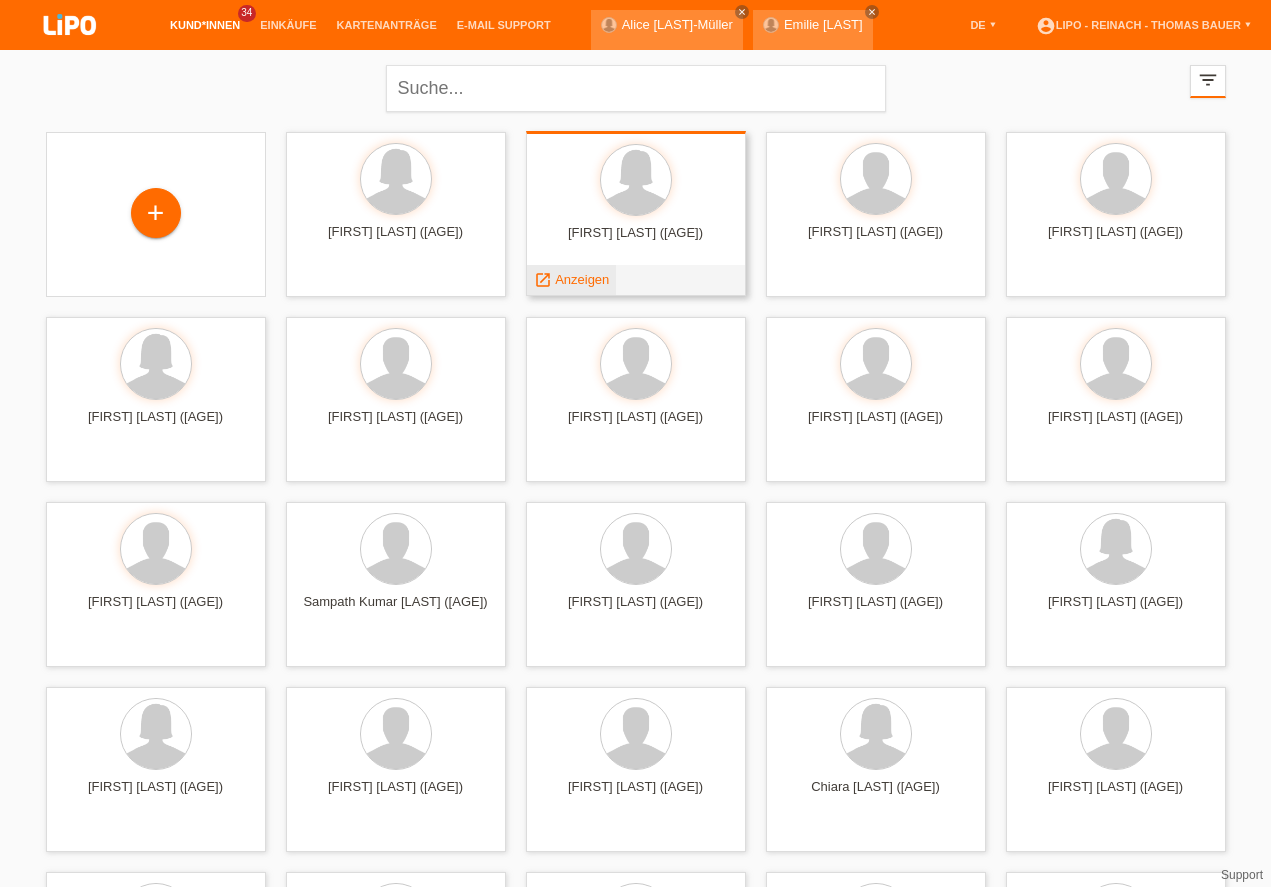 click on "Anzeigen" at bounding box center [582, 279] 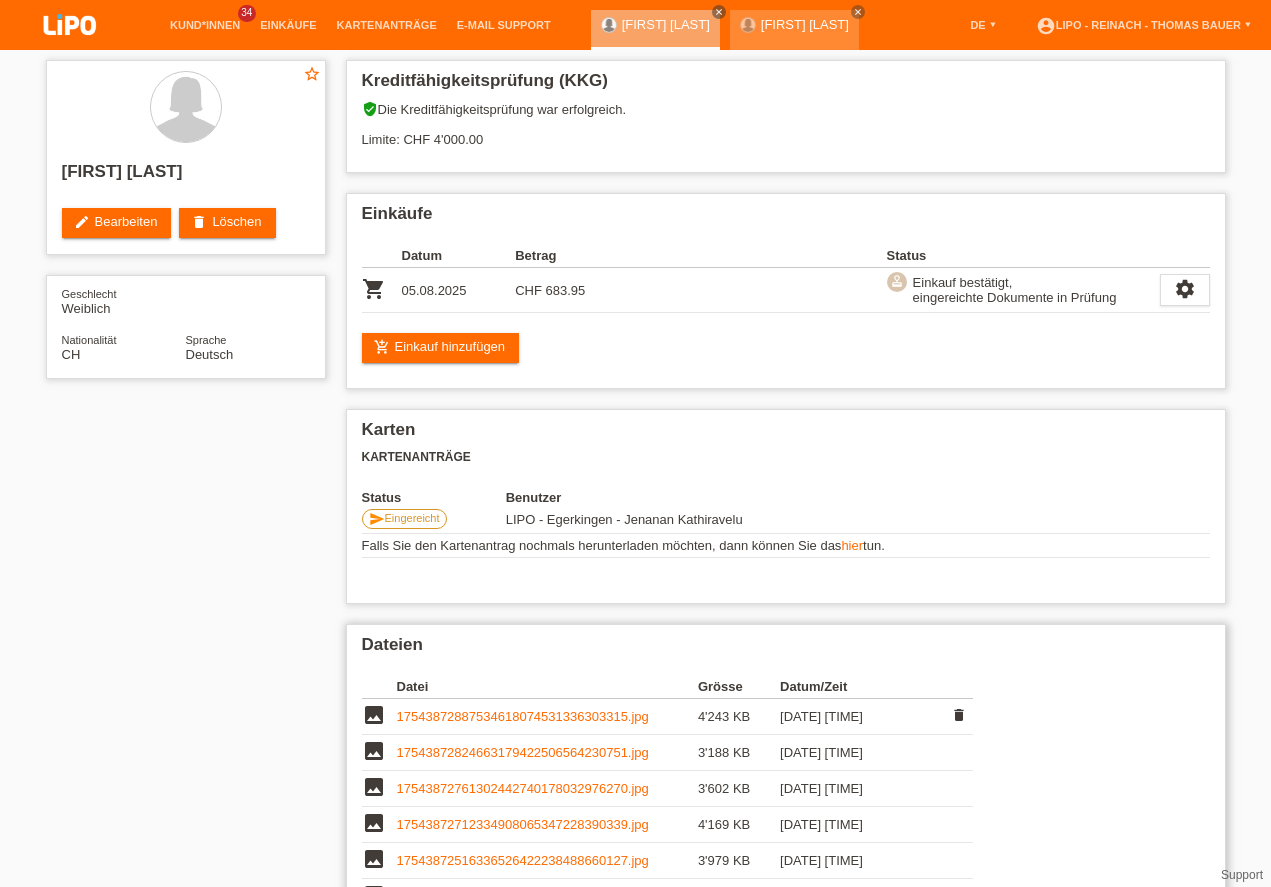 scroll, scrollTop: 0, scrollLeft: 0, axis: both 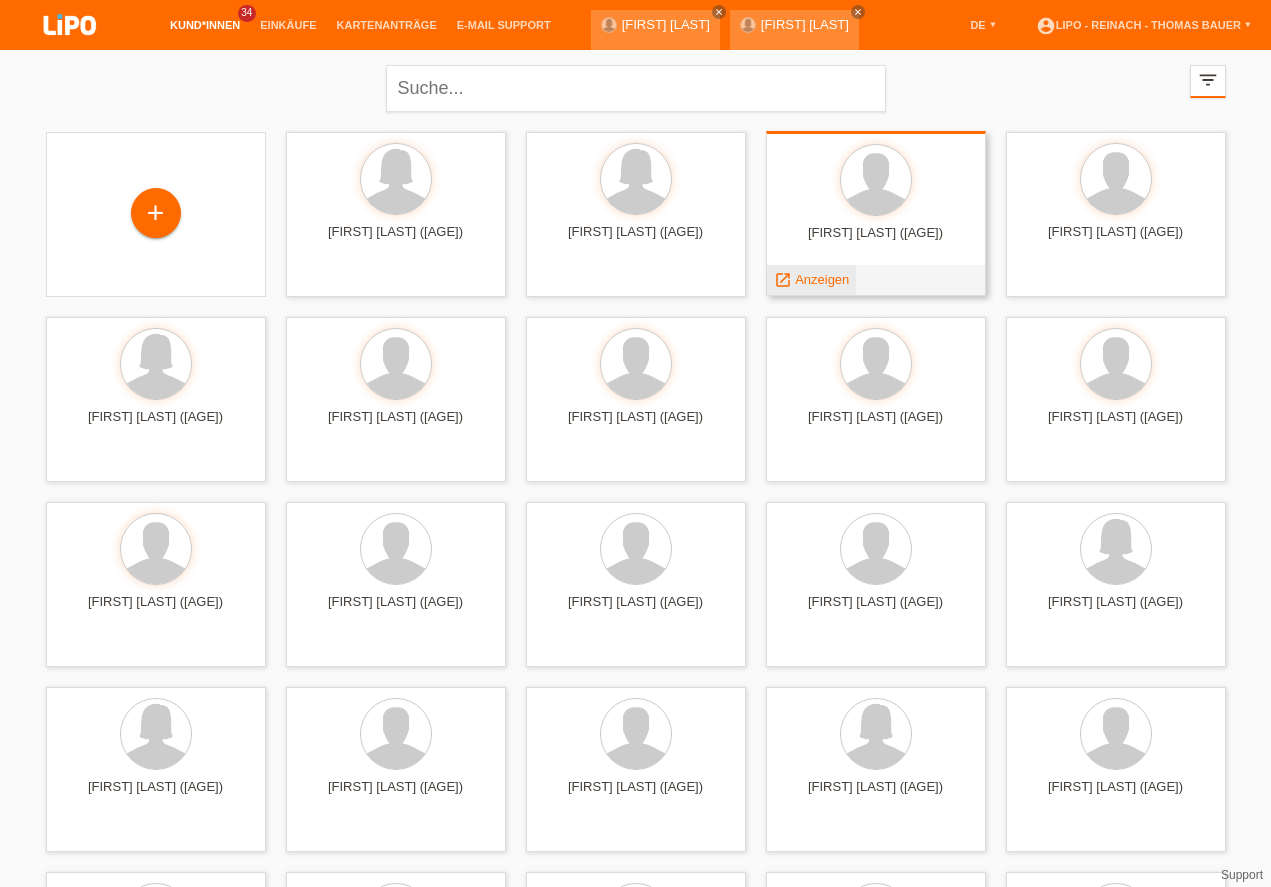 click on "Anzeigen" at bounding box center (822, 279) 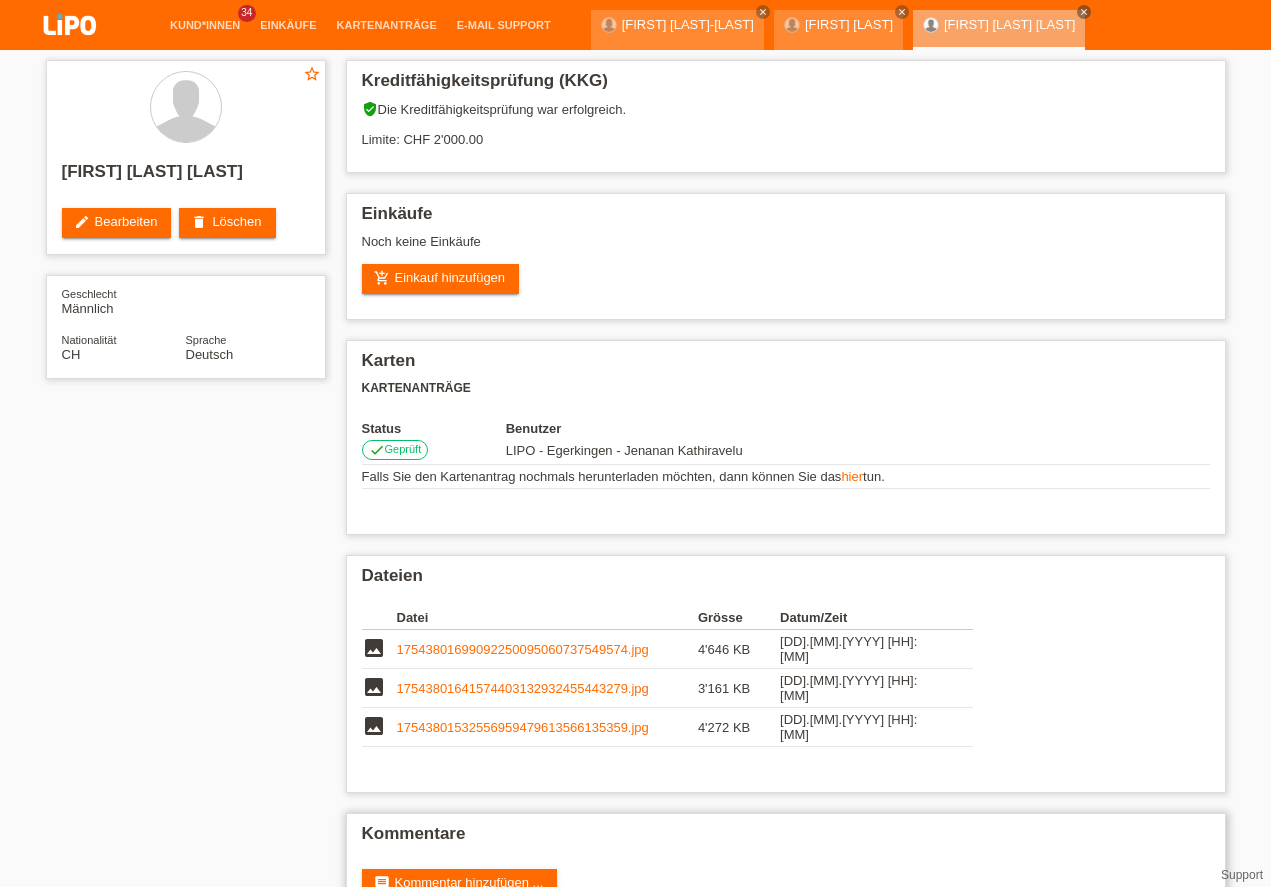 scroll, scrollTop: 0, scrollLeft: 0, axis: both 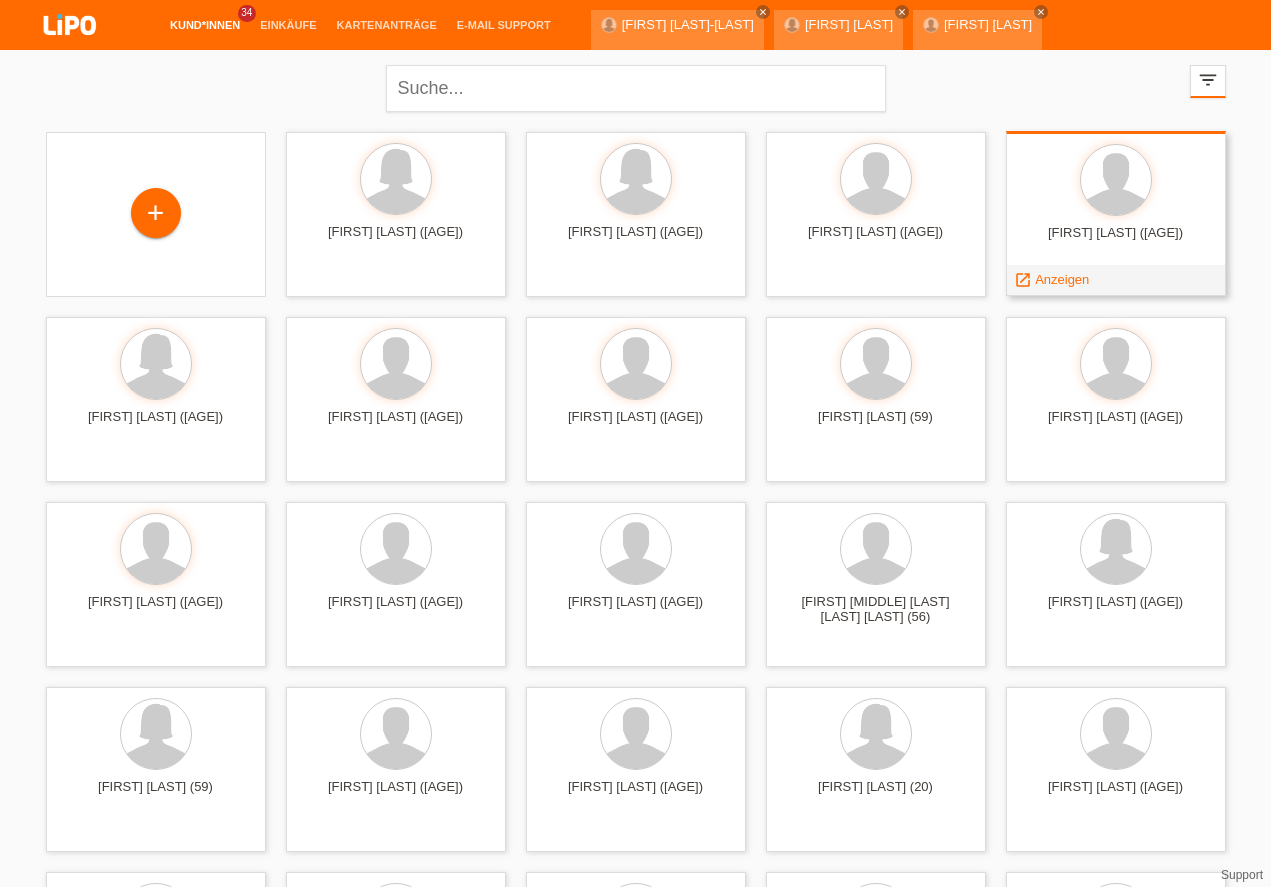 click on "Anzeigen" at bounding box center [1062, 279] 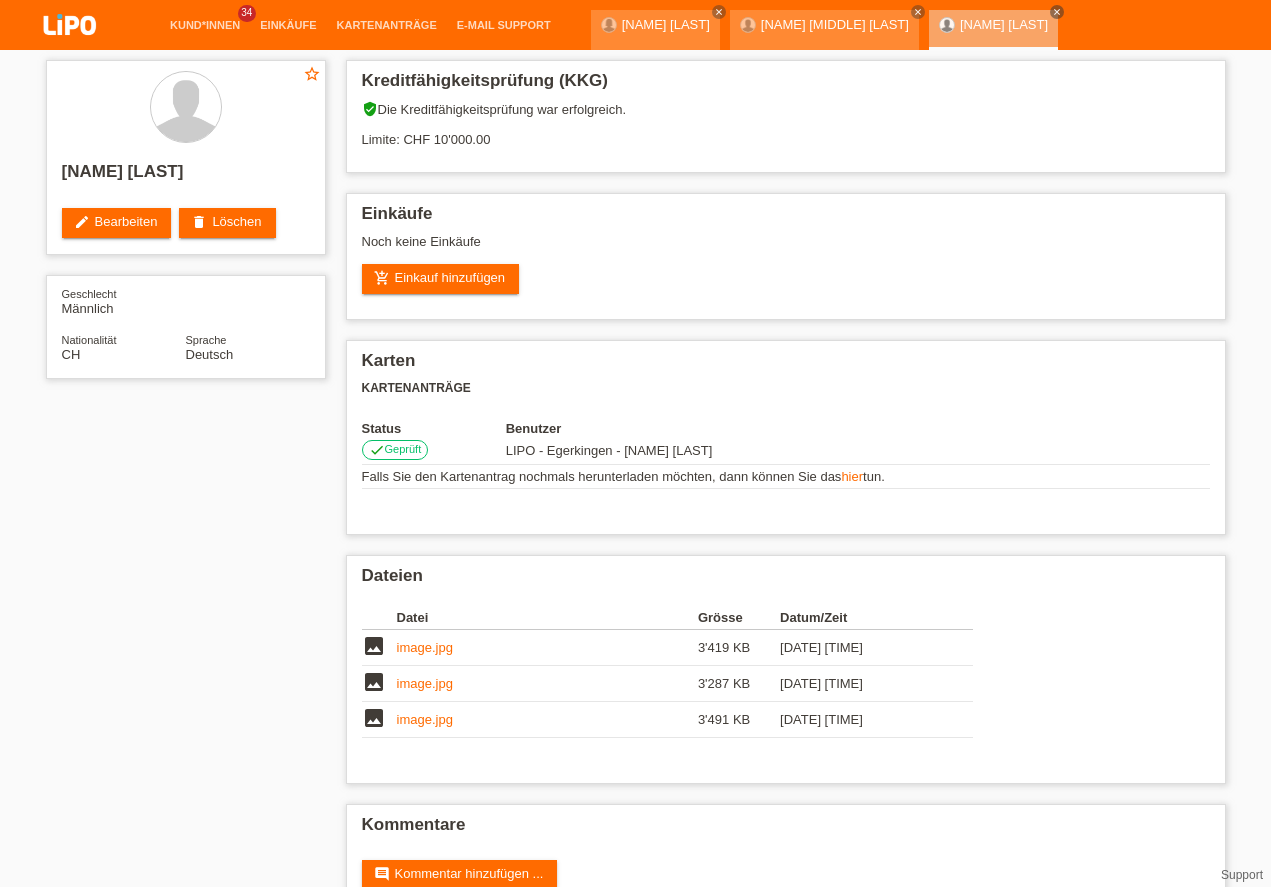 scroll, scrollTop: 0, scrollLeft: 0, axis: both 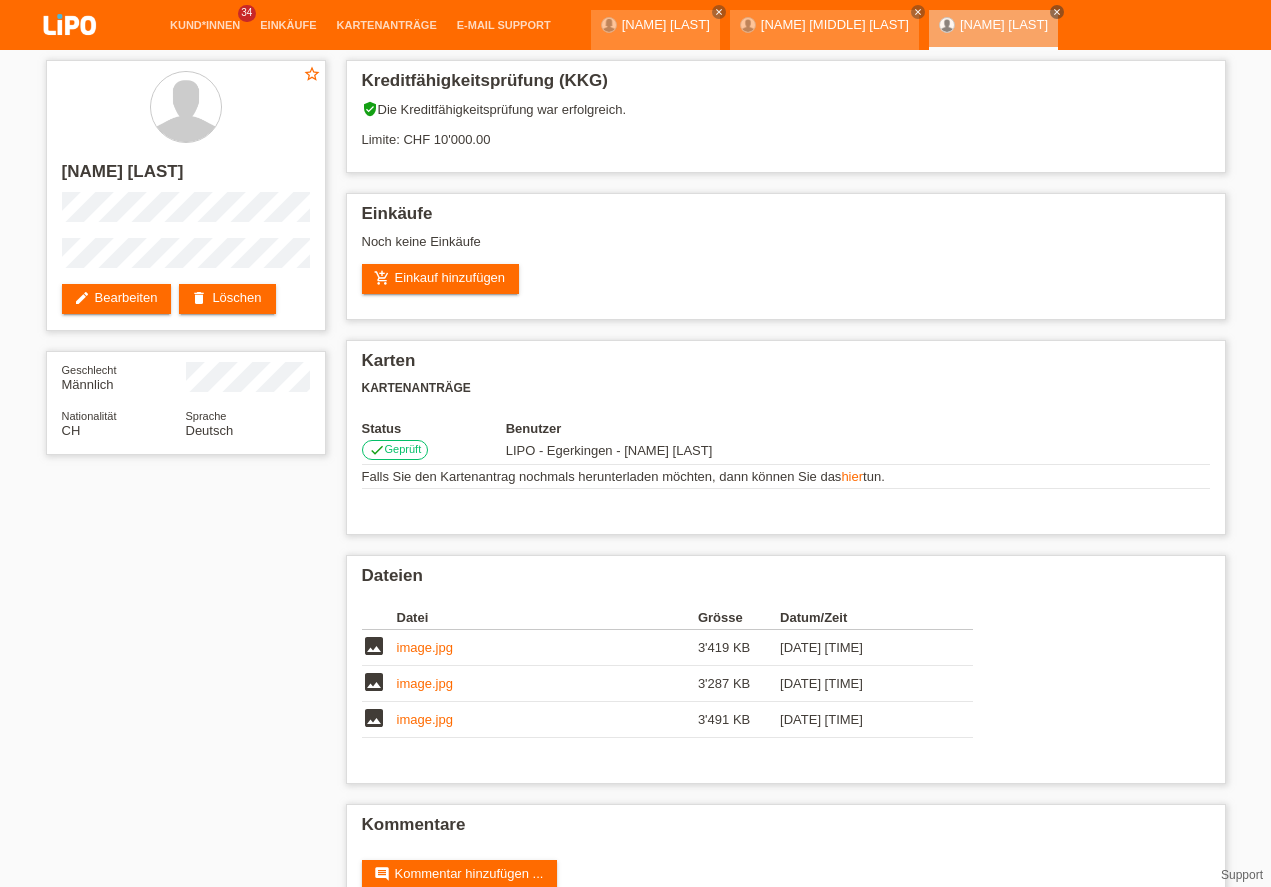 click on "account_circle  LIPO - Reinach - [NAME] [LAST]  ▾" at bounding box center (1143, 75) 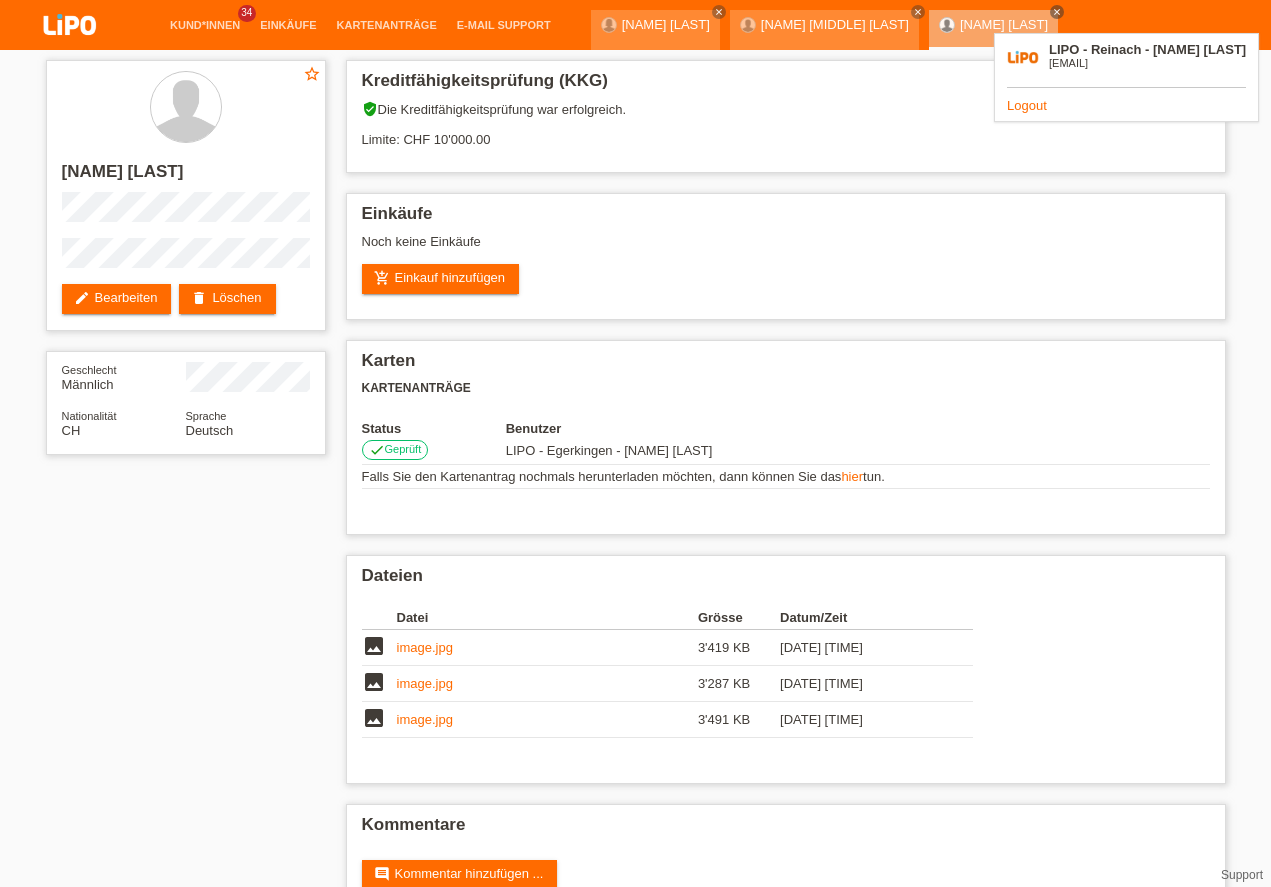 click on "Logout" at bounding box center [1027, 105] 